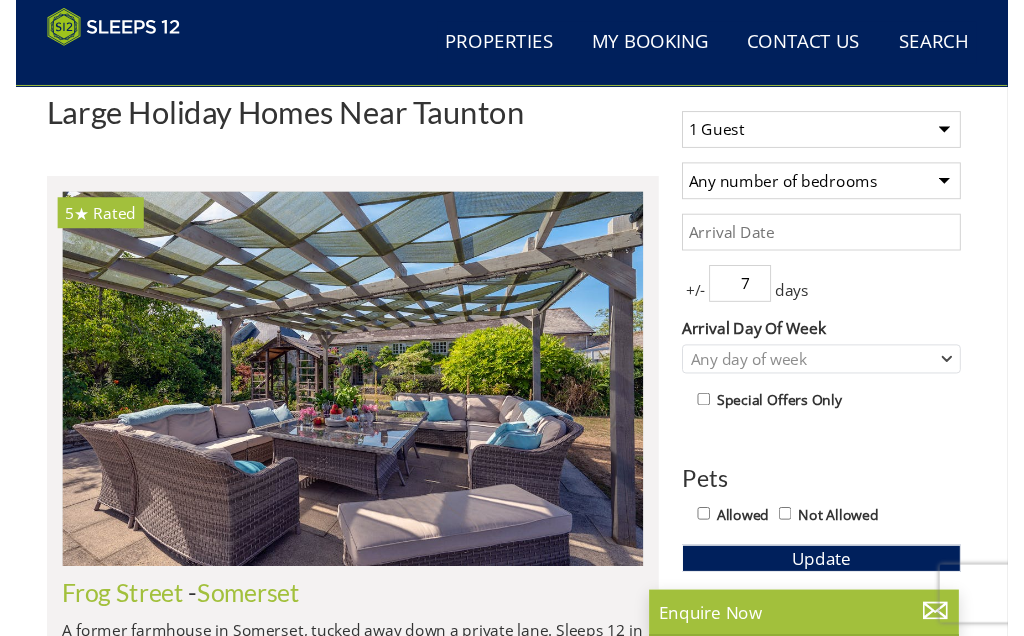 scroll, scrollTop: 674, scrollLeft: 0, axis: vertical 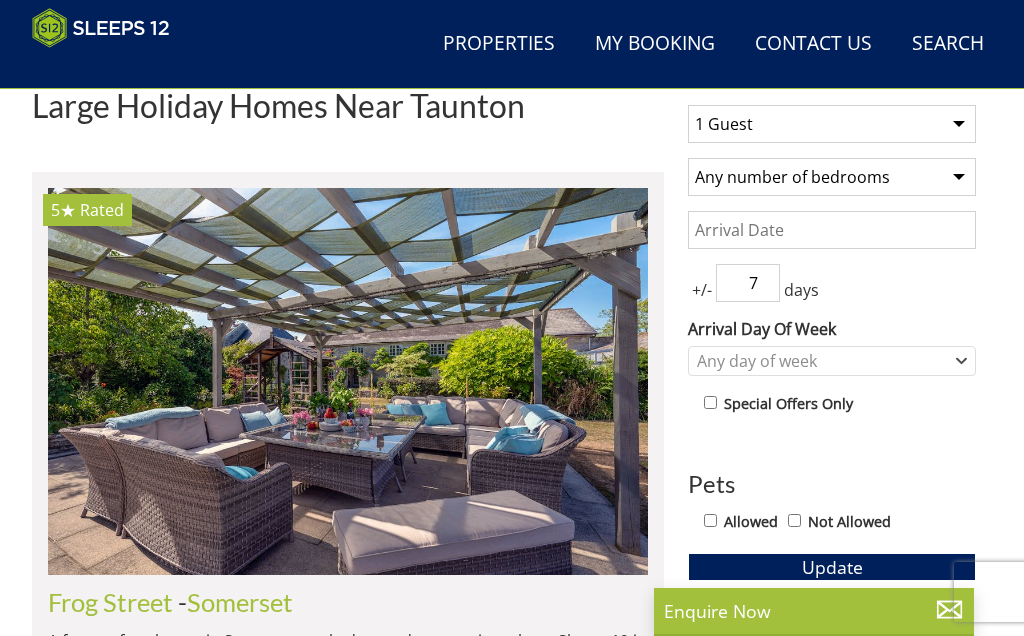 click on "1 Guest
2 Guests
3 Guests
4 Guests
5 Guests
6 Guests
7 Guests
8 Guests
9 Guests
10 Guests
11 Guests
12 Guests
13 Guests
14 Guests
15 Guests
16 Guests
17 Guests
18 Guests
19 Guests
20 Guests
21 Guests
22 Guests
23 Guests
24 Guests
25 Guests
26 Guests
27 Guests
28 Guests
29 Guests
30 Guests
31 Guests
32 Guests" at bounding box center (832, 124) 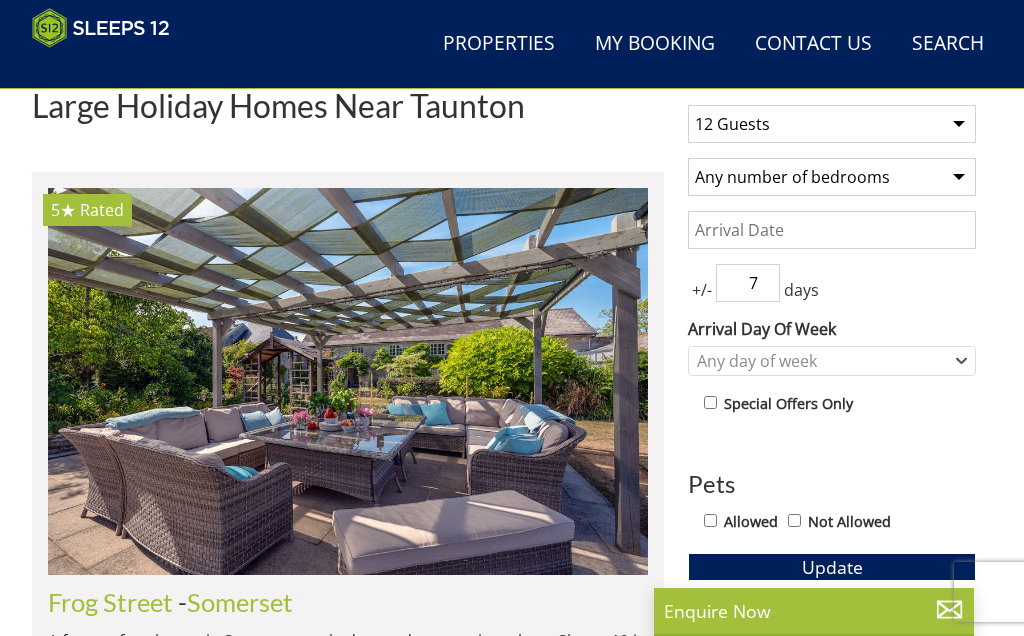 click on "Any number of bedrooms
4 Bedrooms
5 Bedrooms
6 Bedrooms
7 Bedrooms
8 Bedrooms
9 Bedrooms
10 Bedrooms
11 Bedrooms
12 Bedrooms
13 Bedrooms
14 Bedrooms
15 Bedrooms
16 Bedrooms" at bounding box center [832, 177] 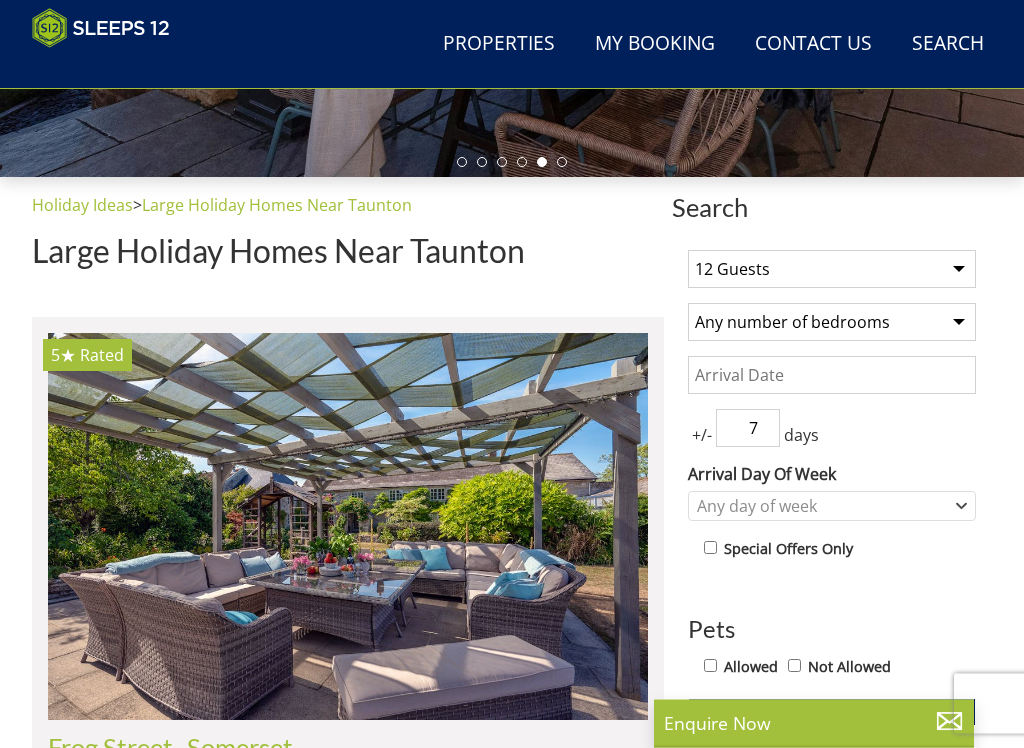 scroll, scrollTop: 529, scrollLeft: 0, axis: vertical 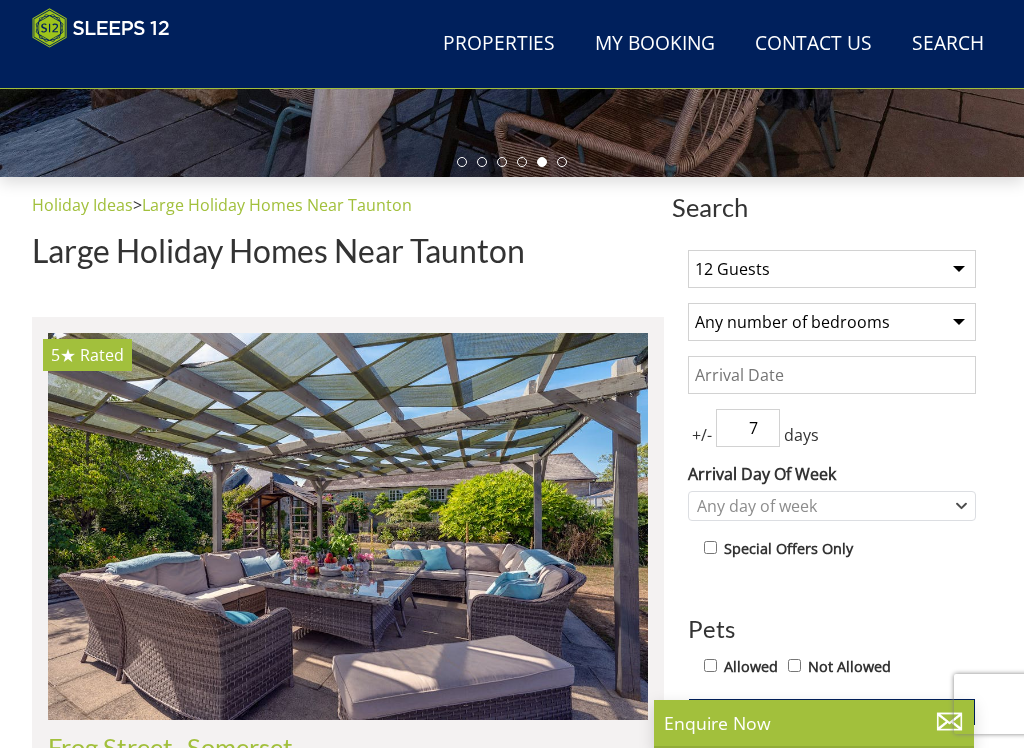click on "Any number of bedrooms
4 Bedrooms
5 Bedrooms
6 Bedrooms
7 Bedrooms
8 Bedrooms
9 Bedrooms
10 Bedrooms
11 Bedrooms
12 Bedrooms
13 Bedrooms
14 Bedrooms
15 Bedrooms
16 Bedrooms" at bounding box center [832, 322] 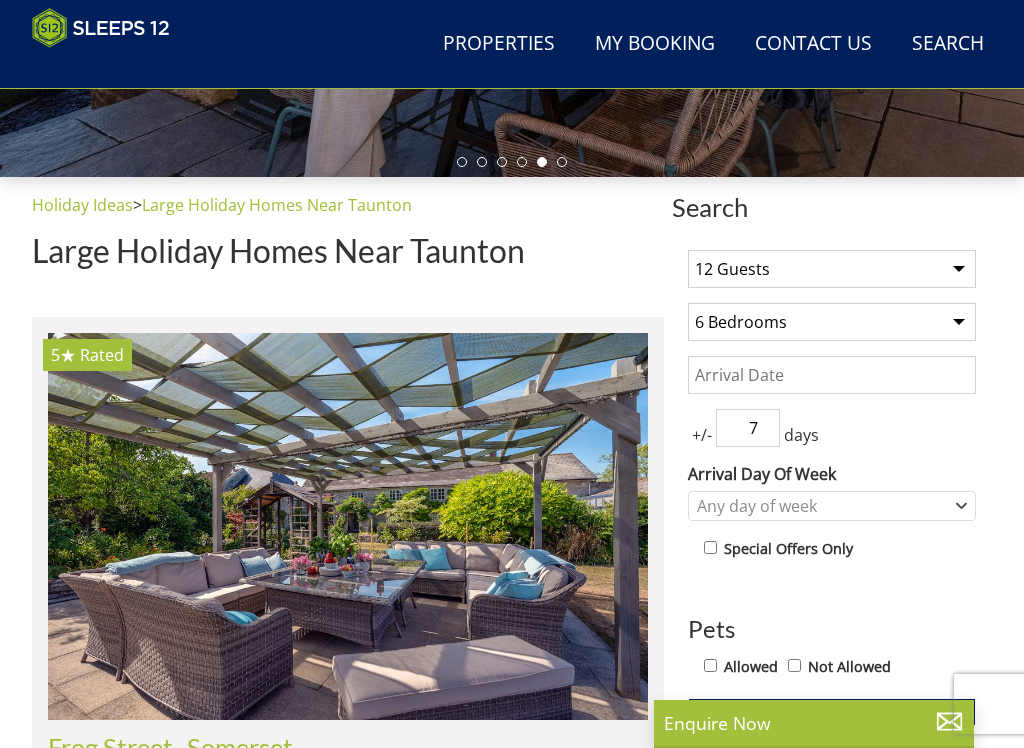 click on "Date" at bounding box center [832, 375] 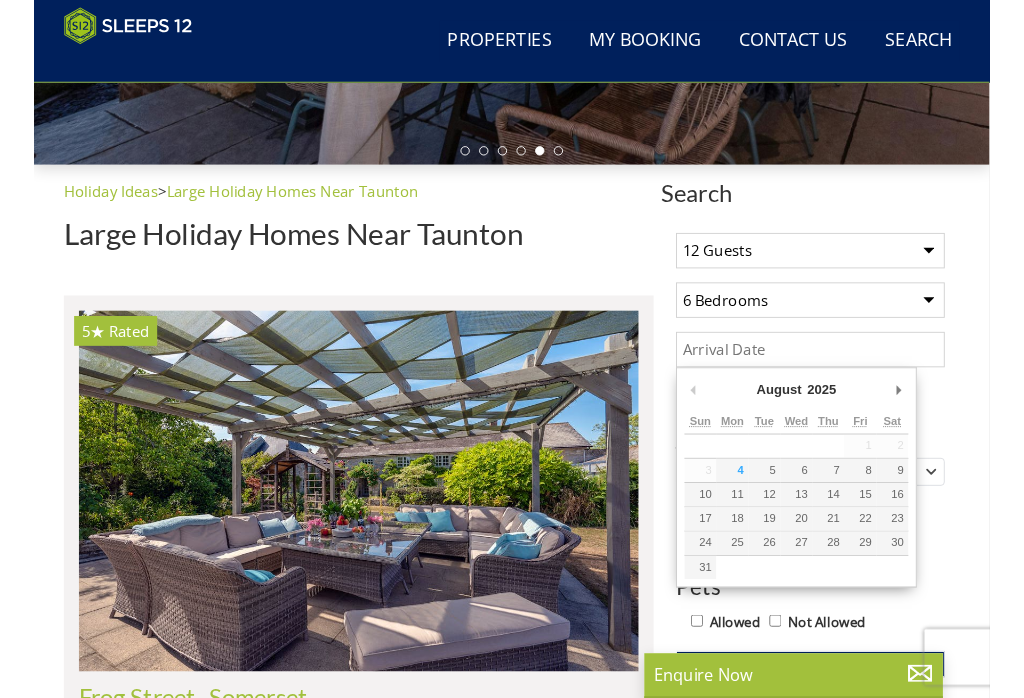 scroll, scrollTop: 528, scrollLeft: 0, axis: vertical 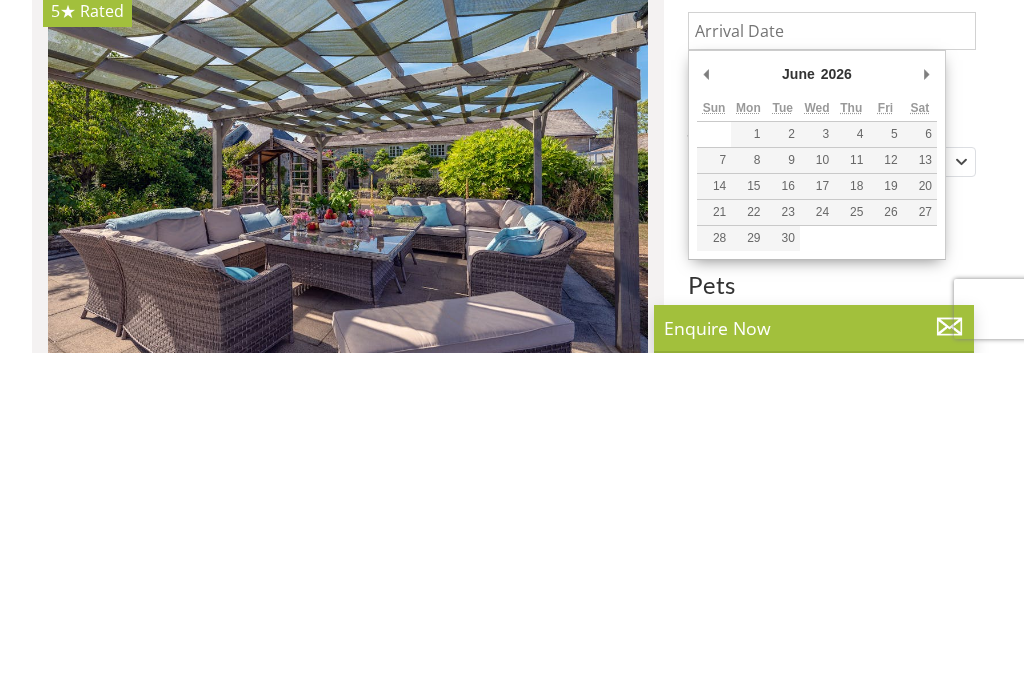 type on "05/06/2026" 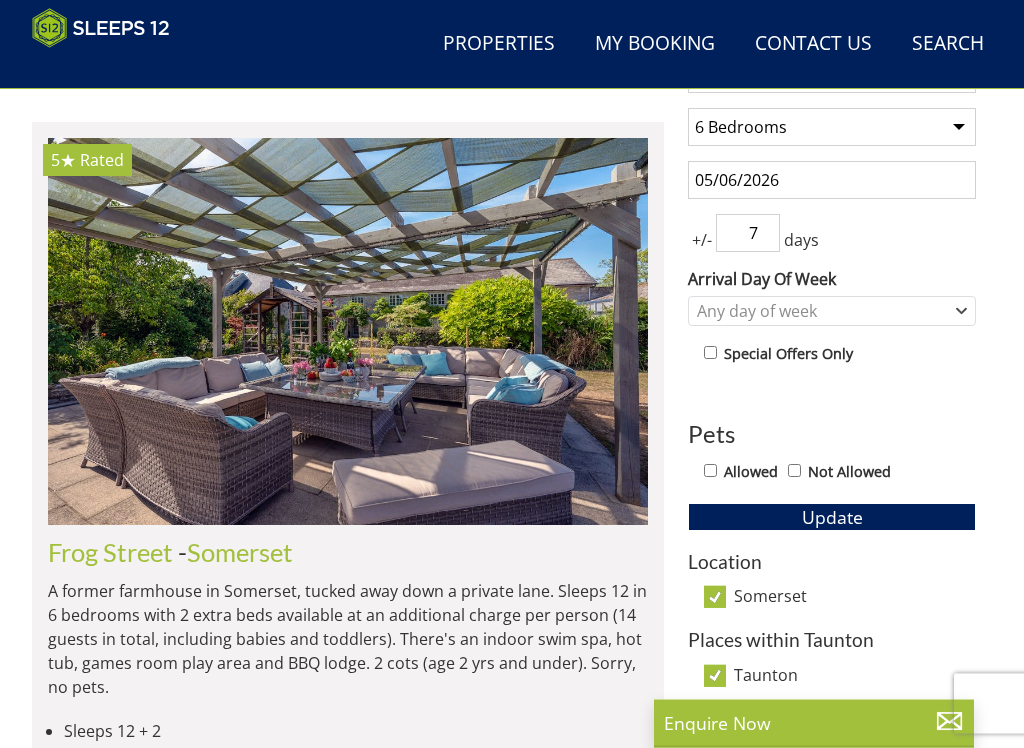 scroll, scrollTop: 724, scrollLeft: 0, axis: vertical 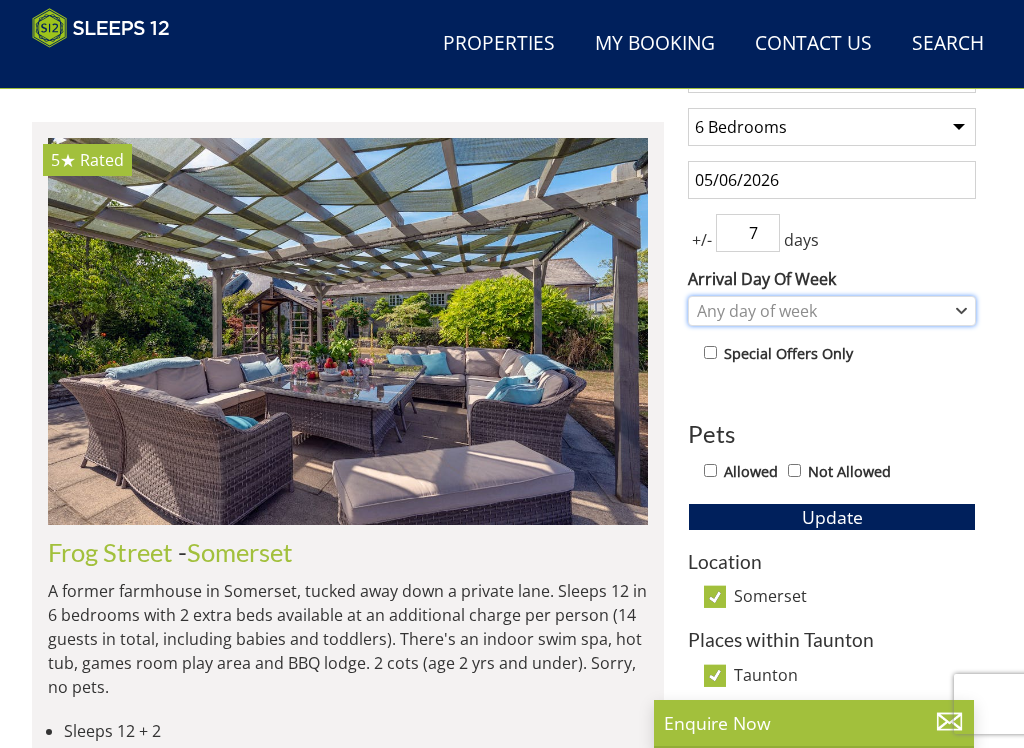 click on "Any day of week" at bounding box center (821, 311) 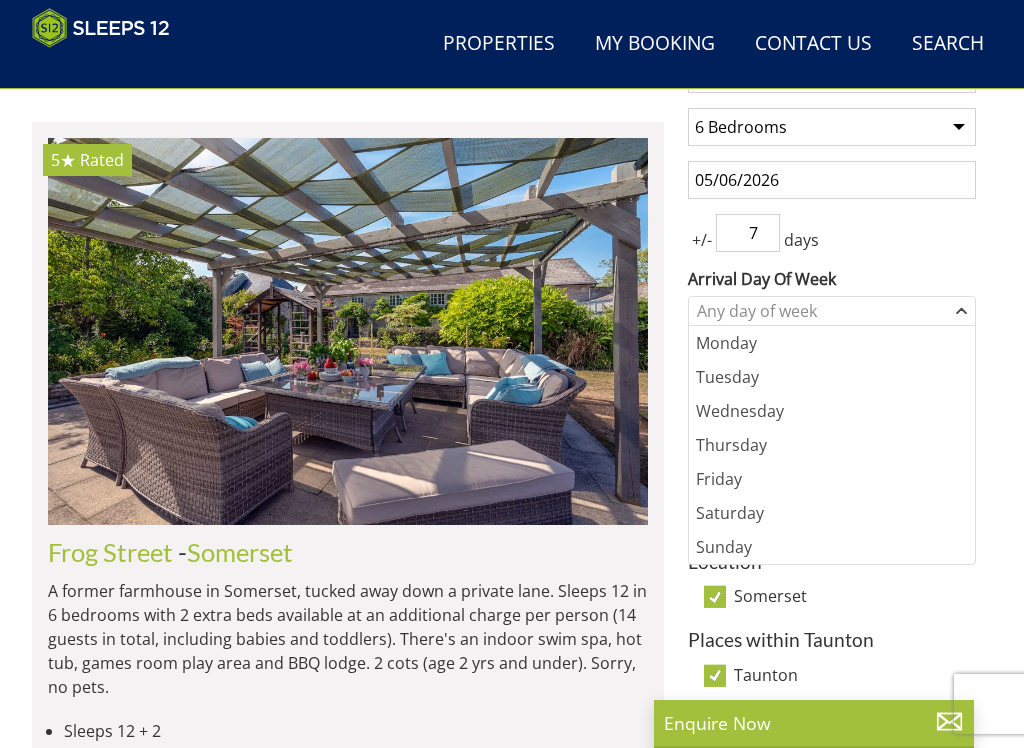 click on "Friday" at bounding box center [832, 479] 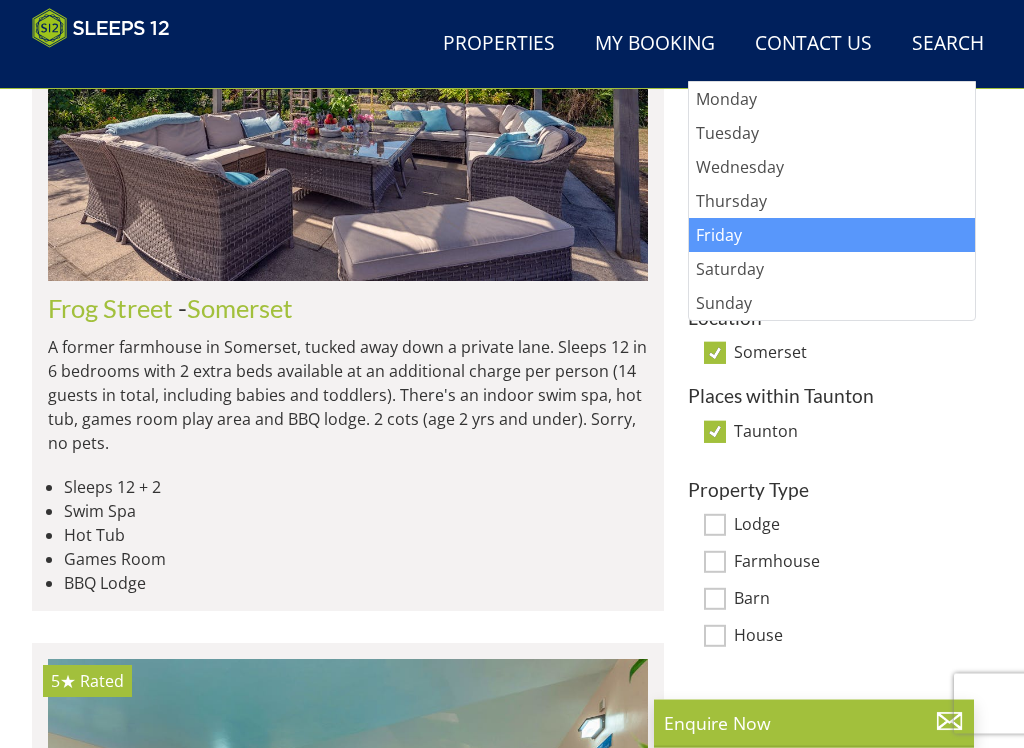 scroll, scrollTop: 968, scrollLeft: 0, axis: vertical 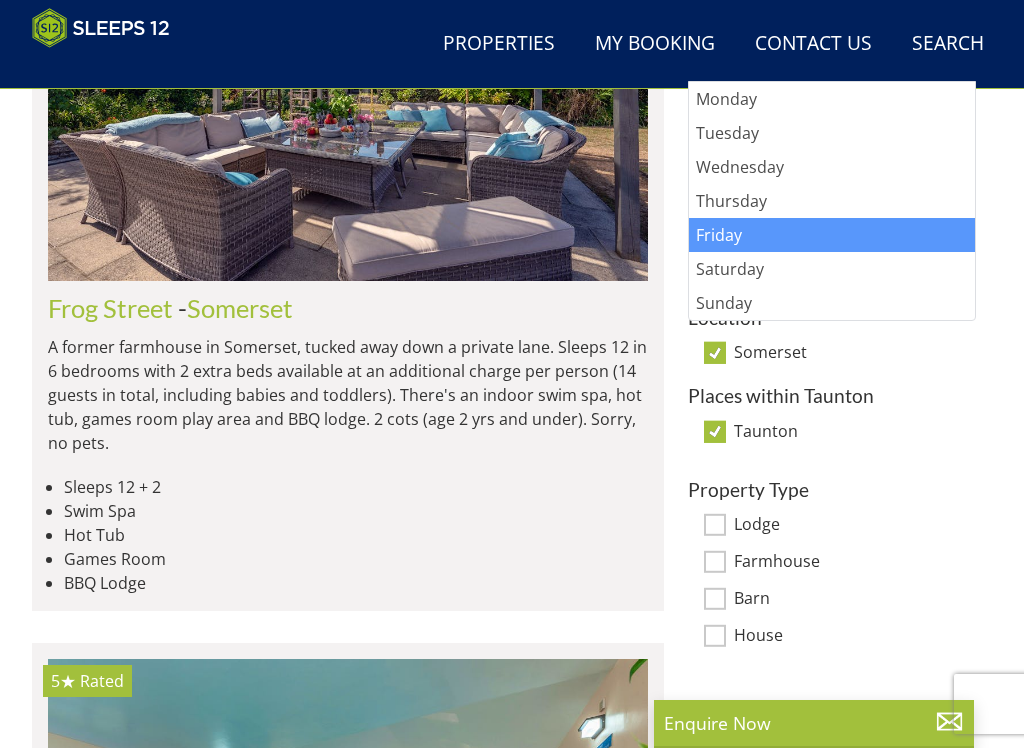 click at bounding box center (348, 87) 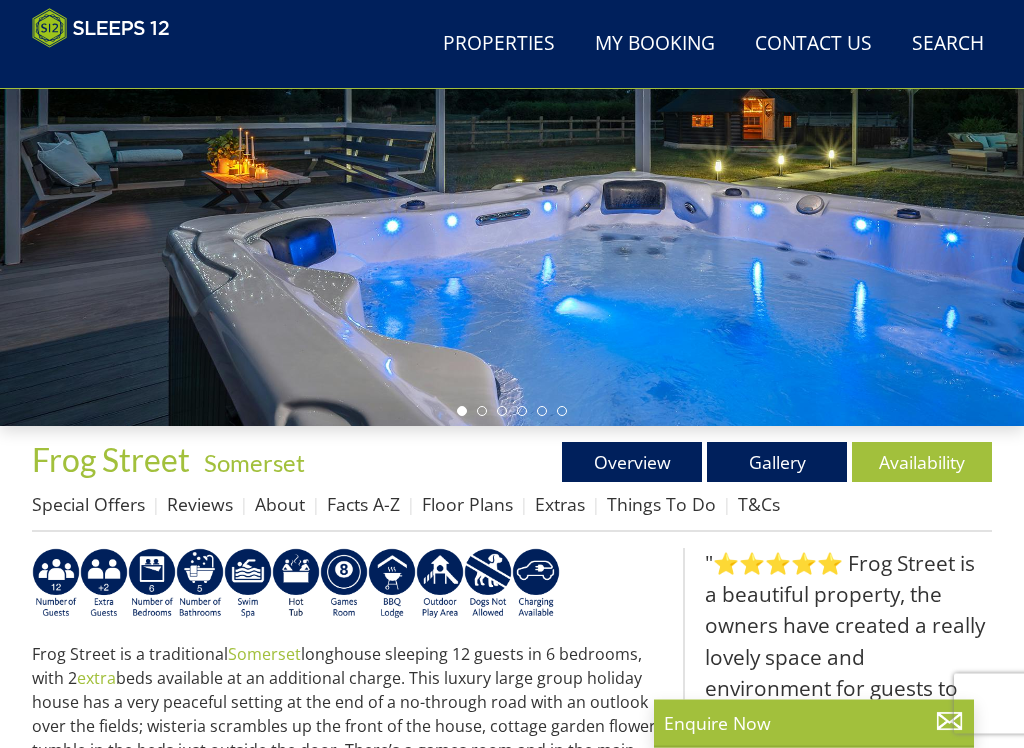 scroll, scrollTop: 281, scrollLeft: 0, axis: vertical 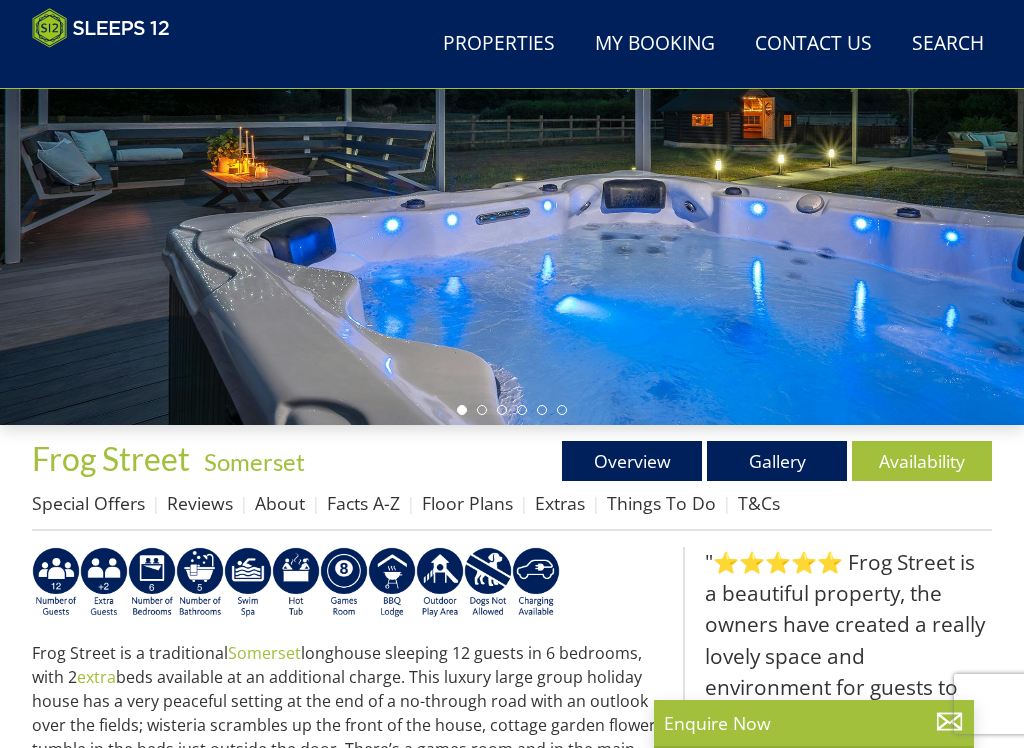 click on "Availability" at bounding box center (922, 461) 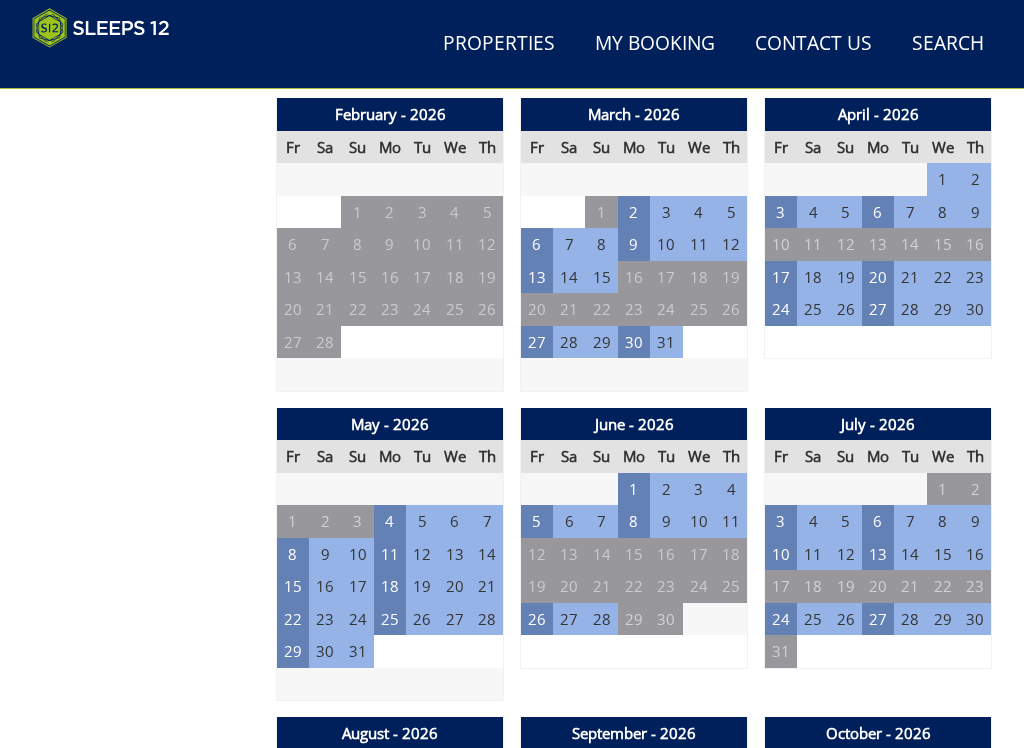 scroll, scrollTop: 1349, scrollLeft: 0, axis: vertical 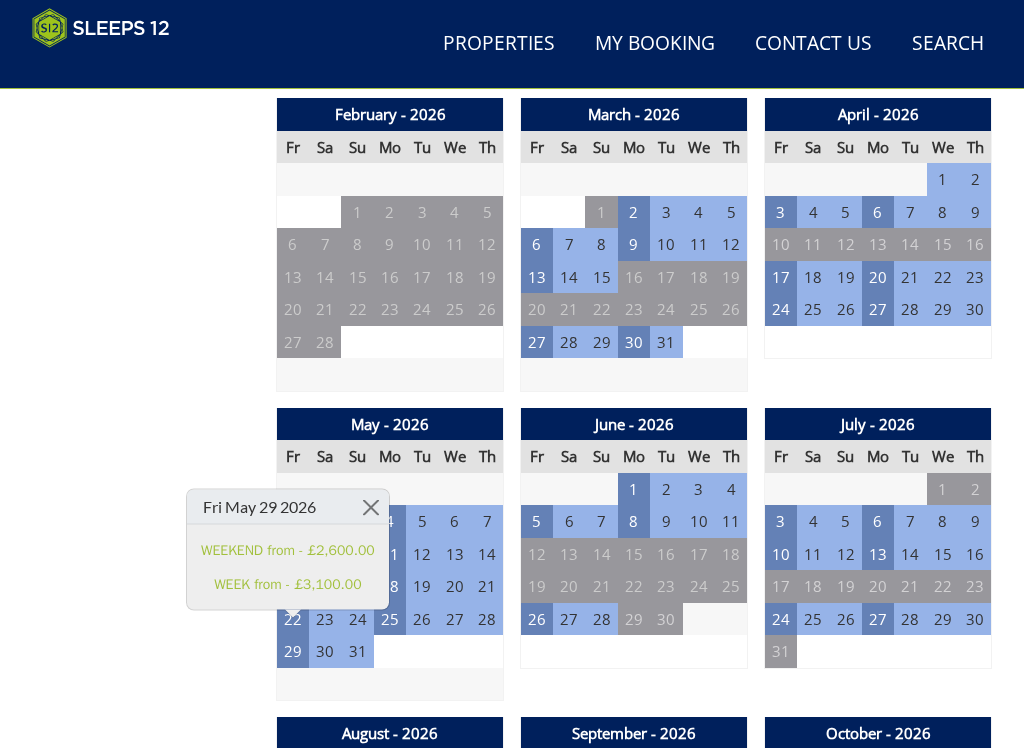 click on "WEEK from - £3,100.00" at bounding box center [288, 584] 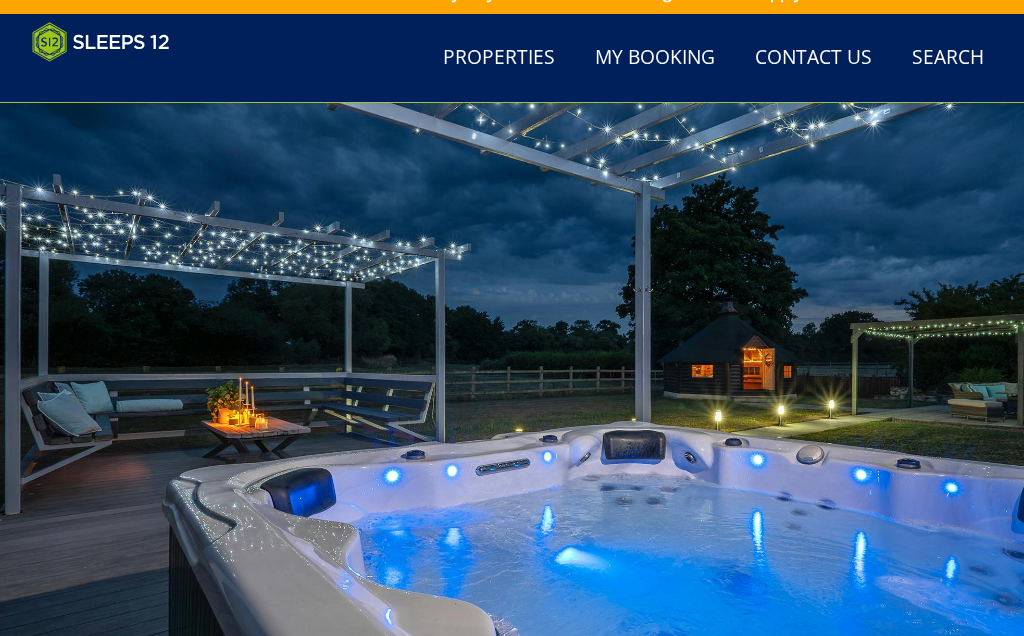 scroll, scrollTop: 0, scrollLeft: 0, axis: both 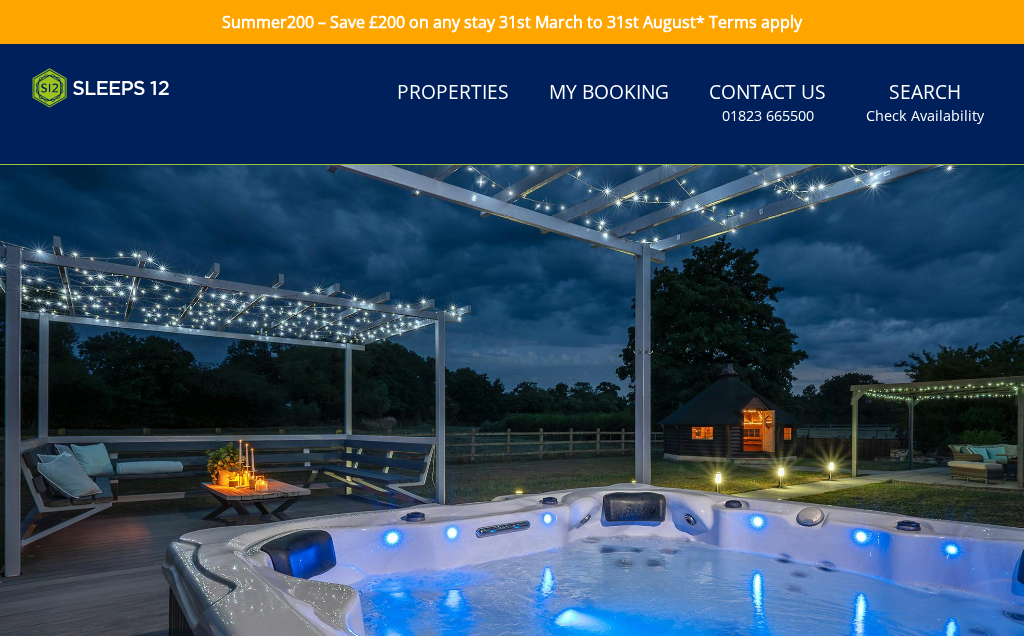 click on "Search  Check Availability" at bounding box center [925, 103] 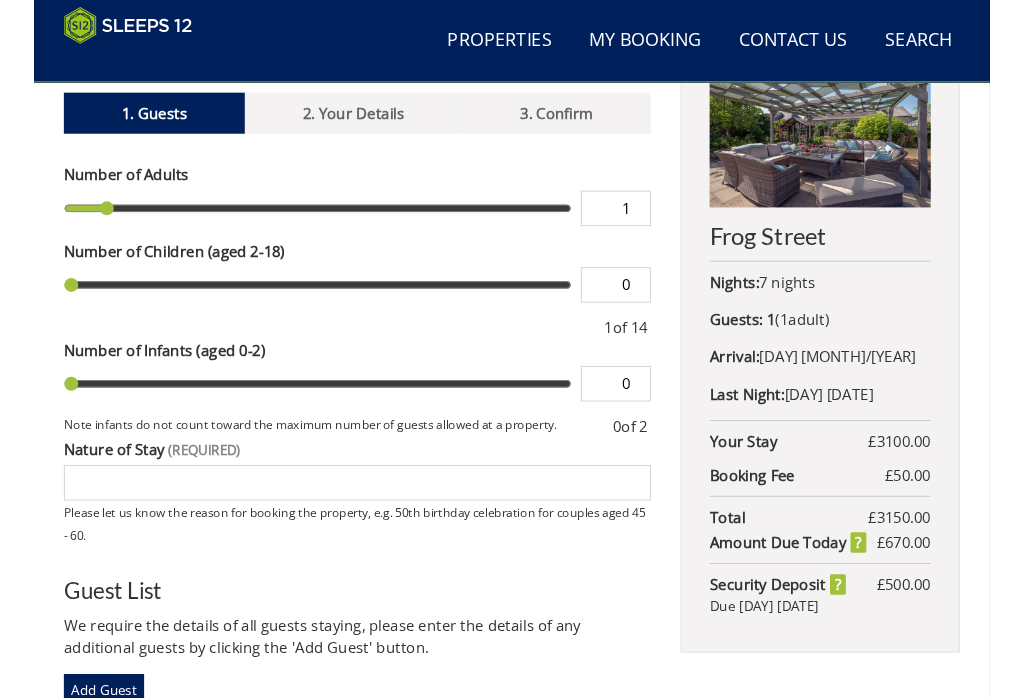 scroll, scrollTop: 684, scrollLeft: 0, axis: vertical 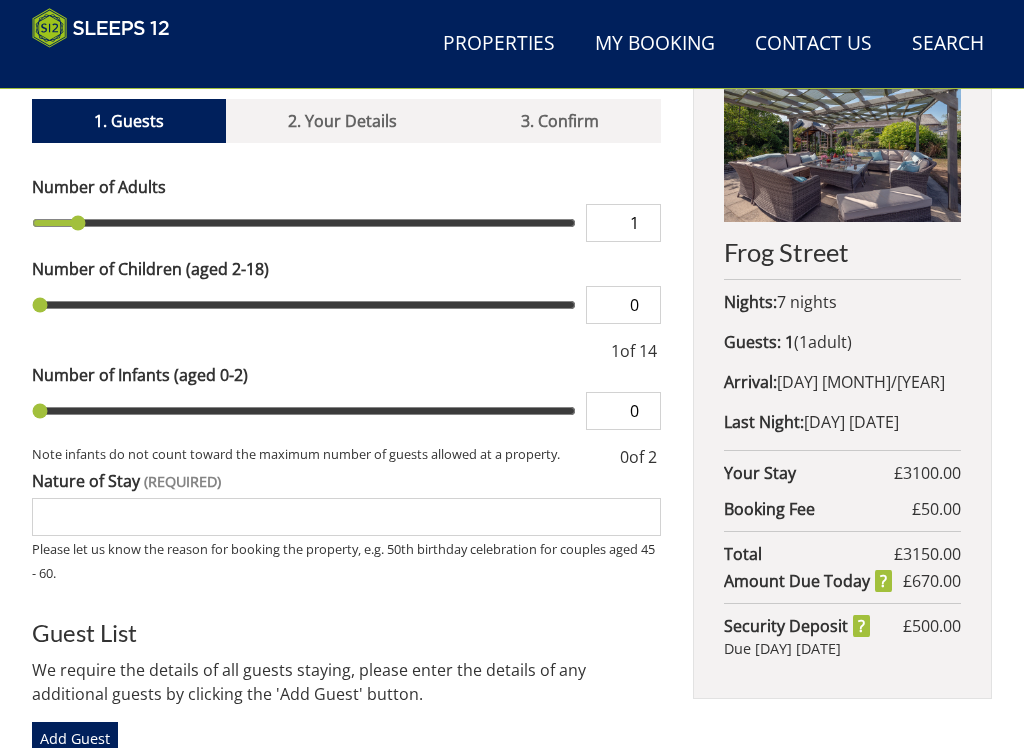 click on "1  adult s" at bounding box center [823, 342] 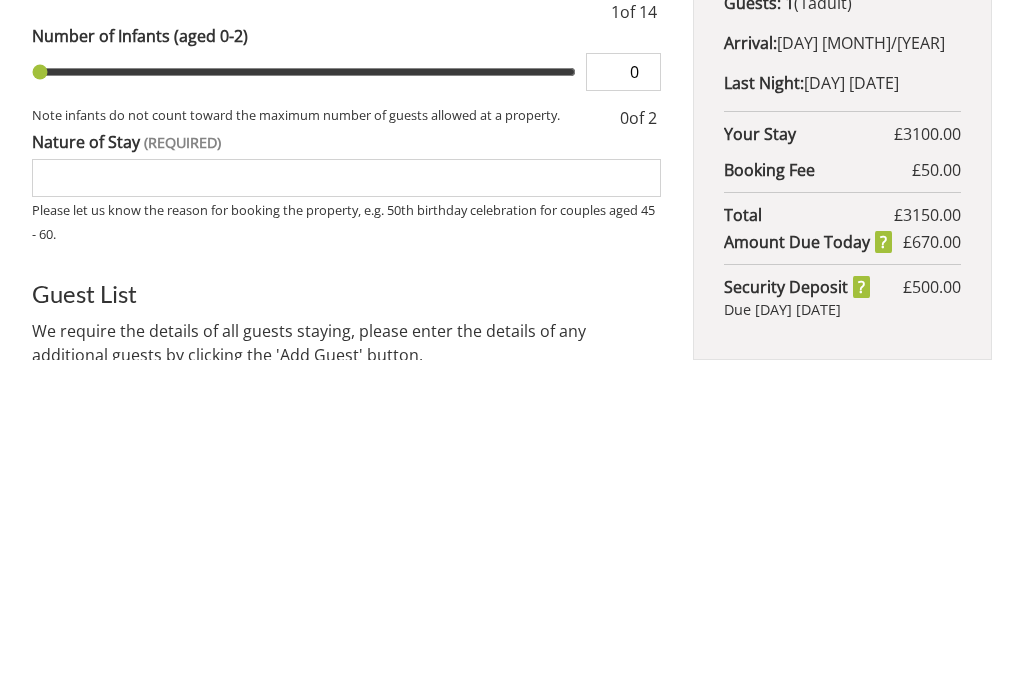 type on "11" 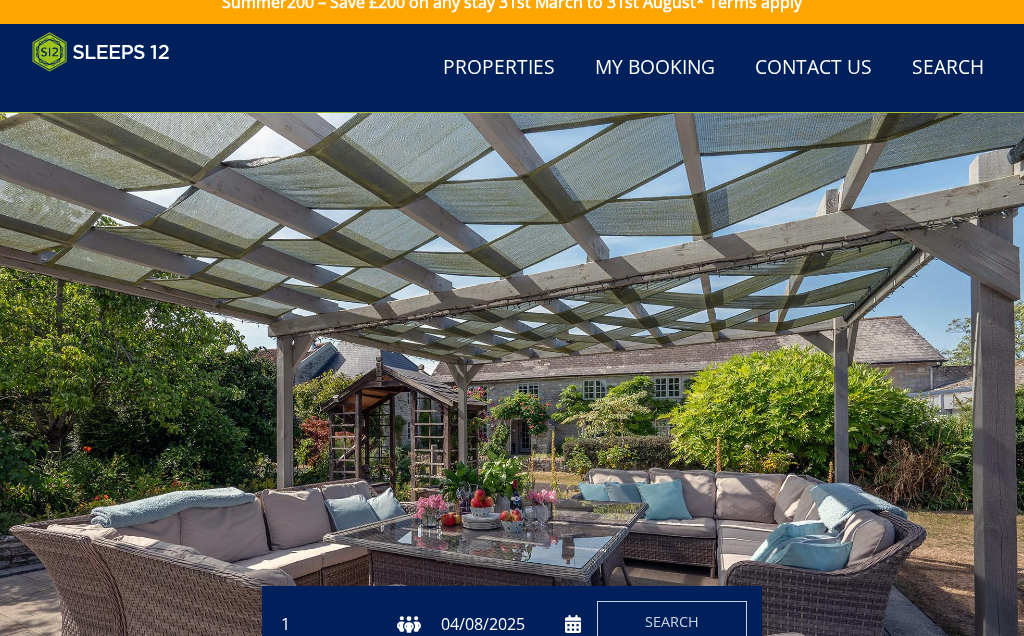 scroll, scrollTop: 0, scrollLeft: 0, axis: both 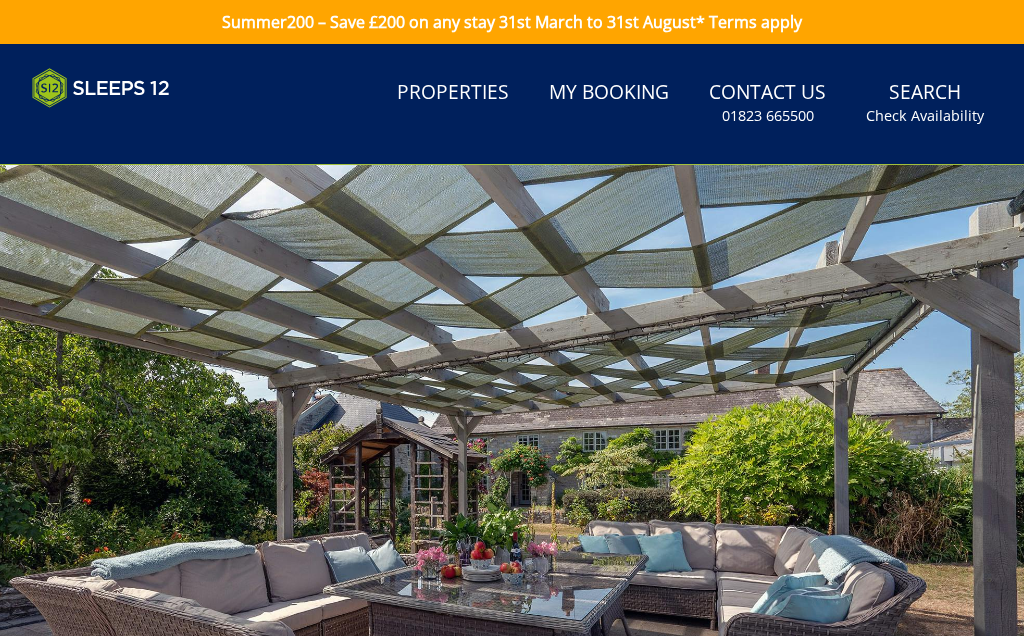 type on "Family" 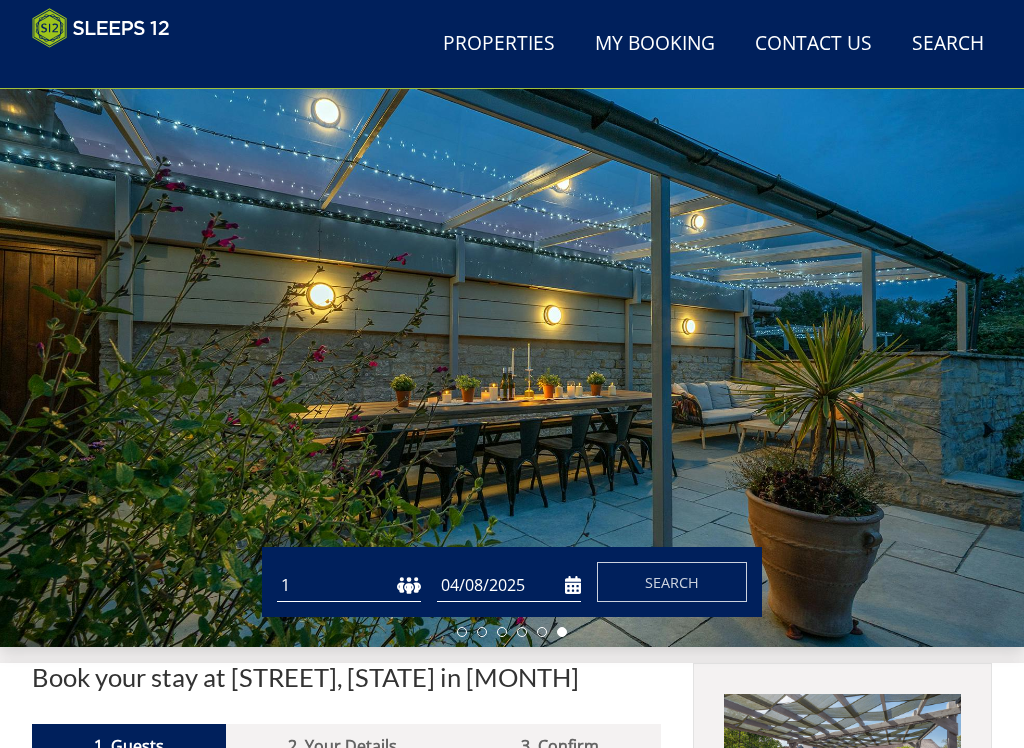 scroll, scrollTop: 58, scrollLeft: 0, axis: vertical 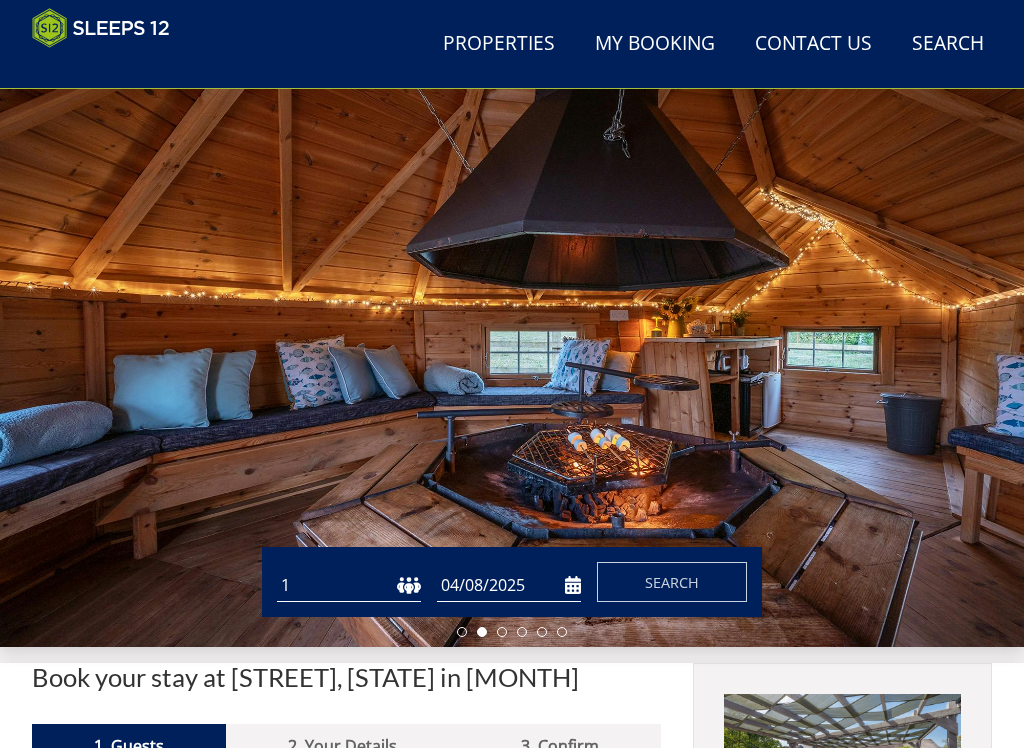 click at bounding box center (512, 360) 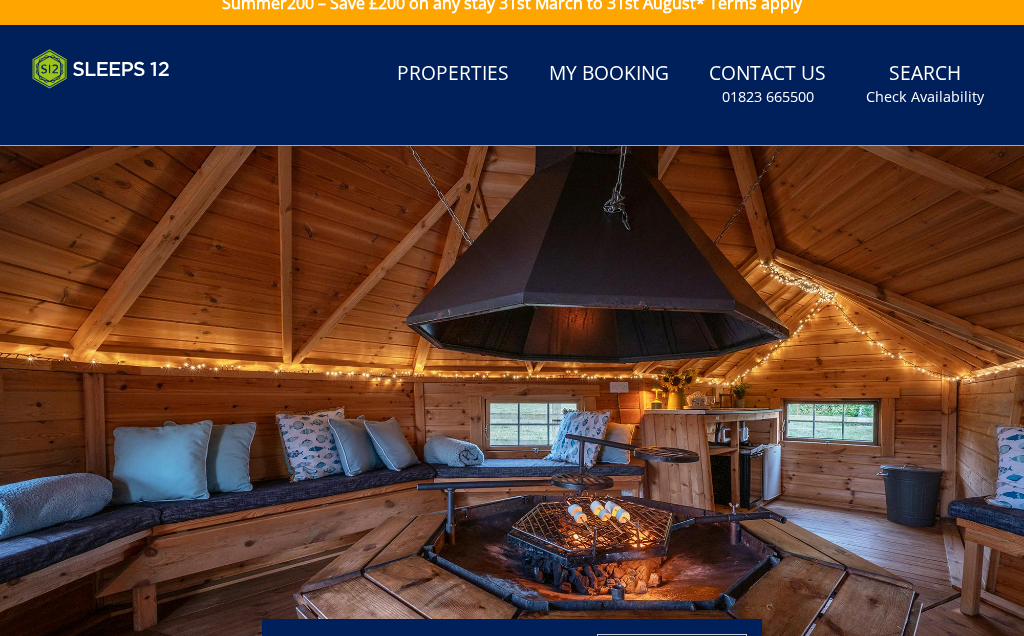 scroll, scrollTop: 0, scrollLeft: 0, axis: both 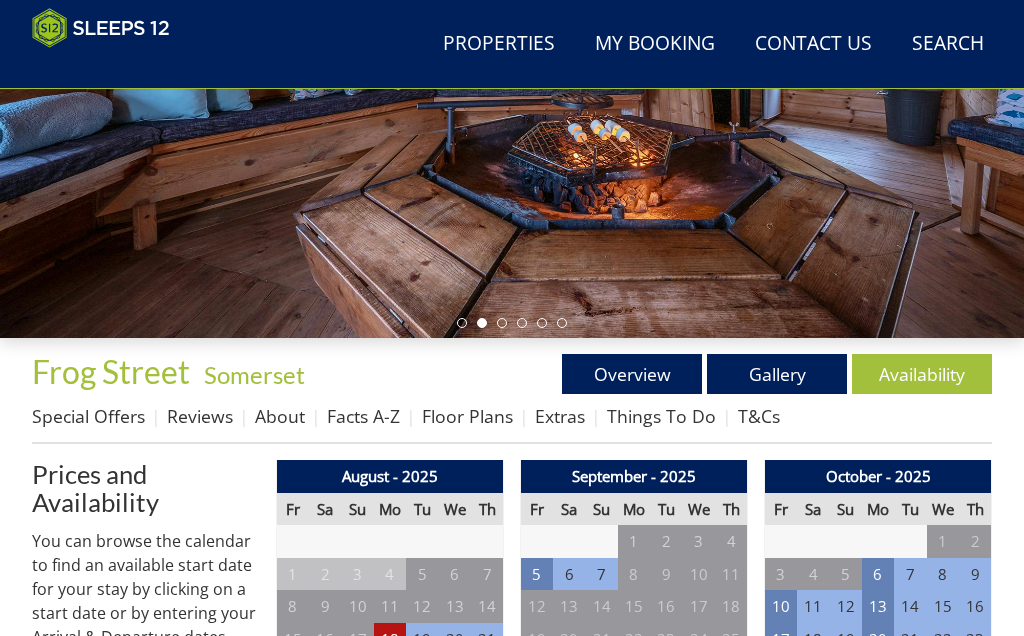 click on "Gallery" at bounding box center (777, 374) 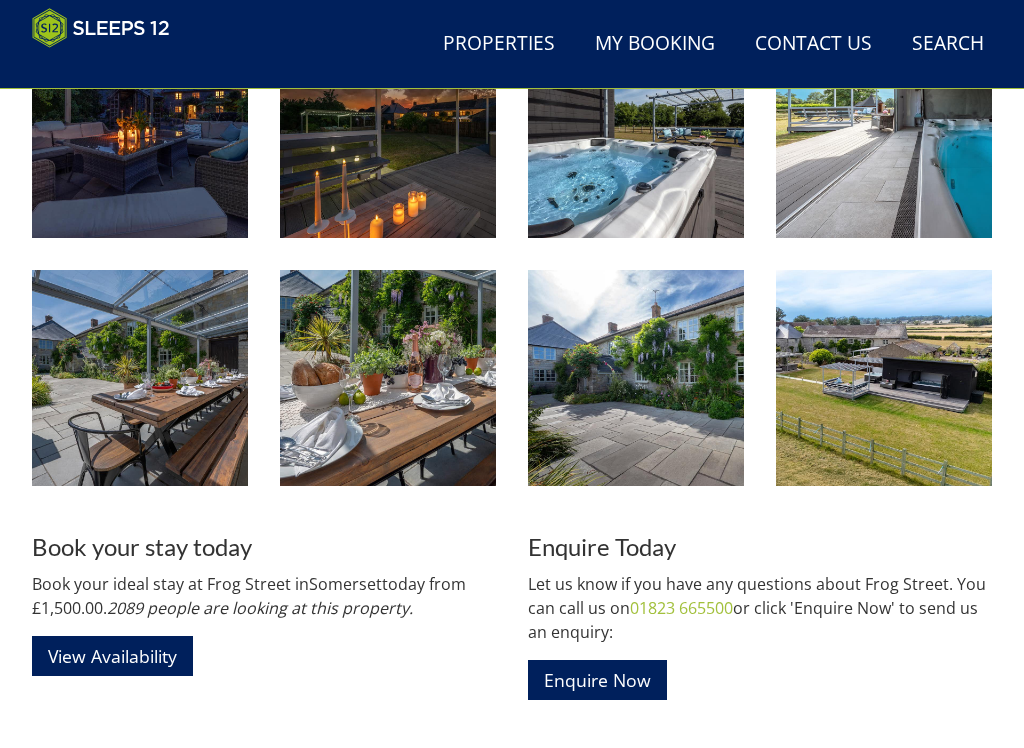 scroll, scrollTop: 2543, scrollLeft: 0, axis: vertical 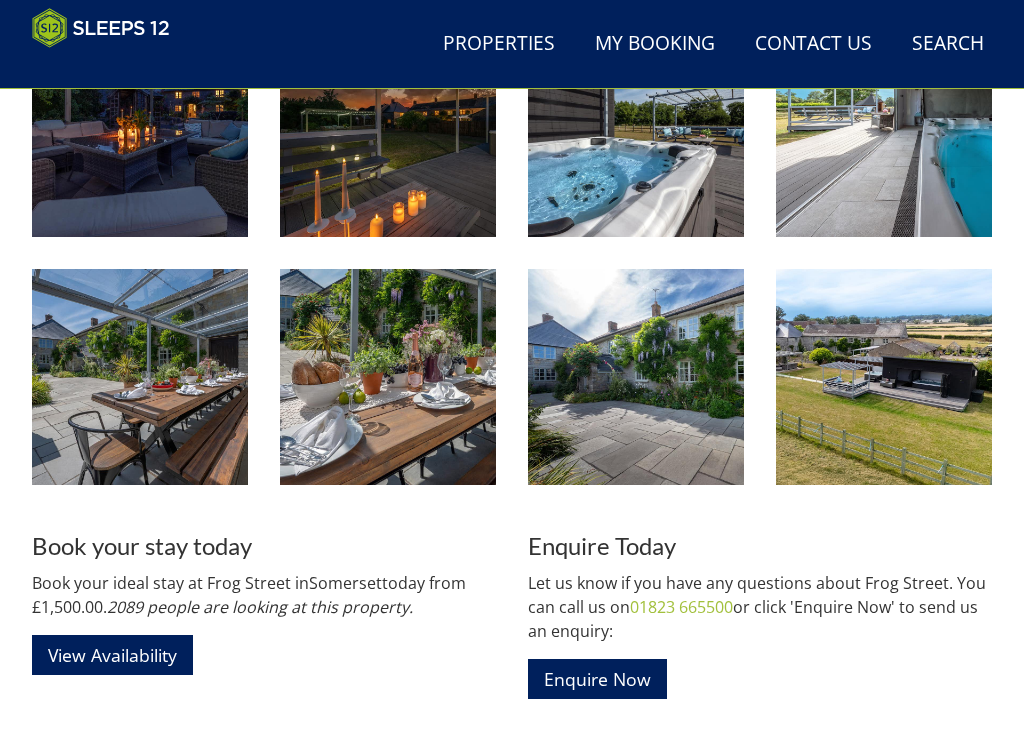 click at bounding box center [884, 377] 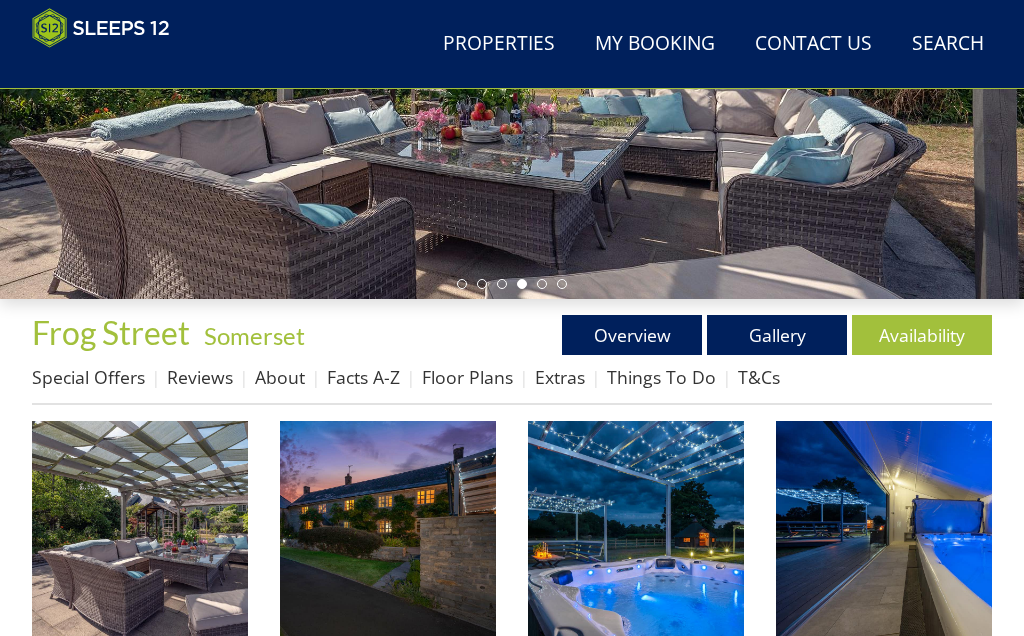 scroll, scrollTop: 401, scrollLeft: 0, axis: vertical 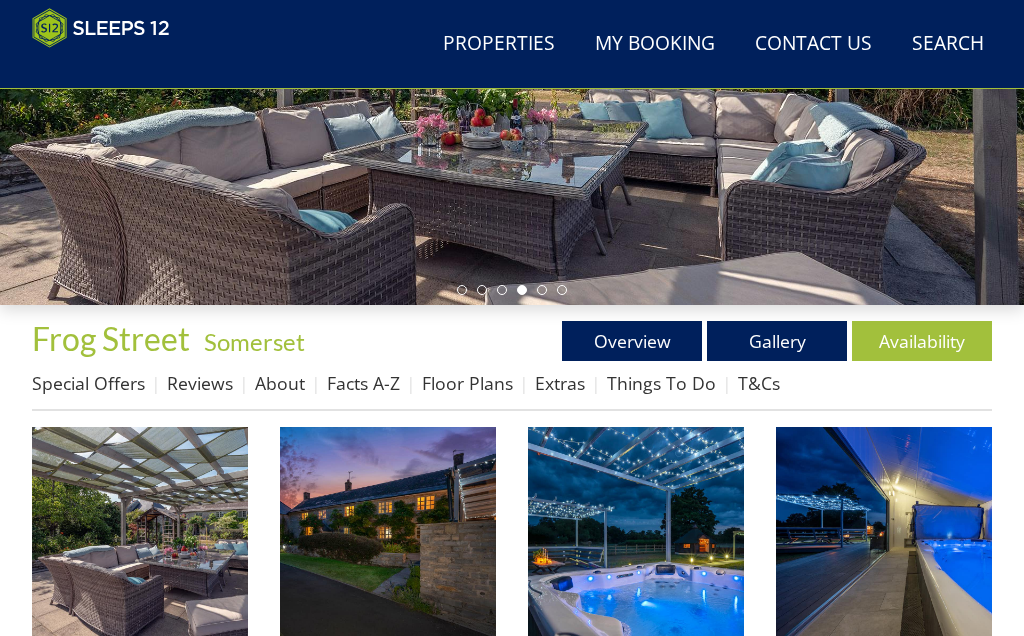 click on "Floor Plans" at bounding box center [467, 383] 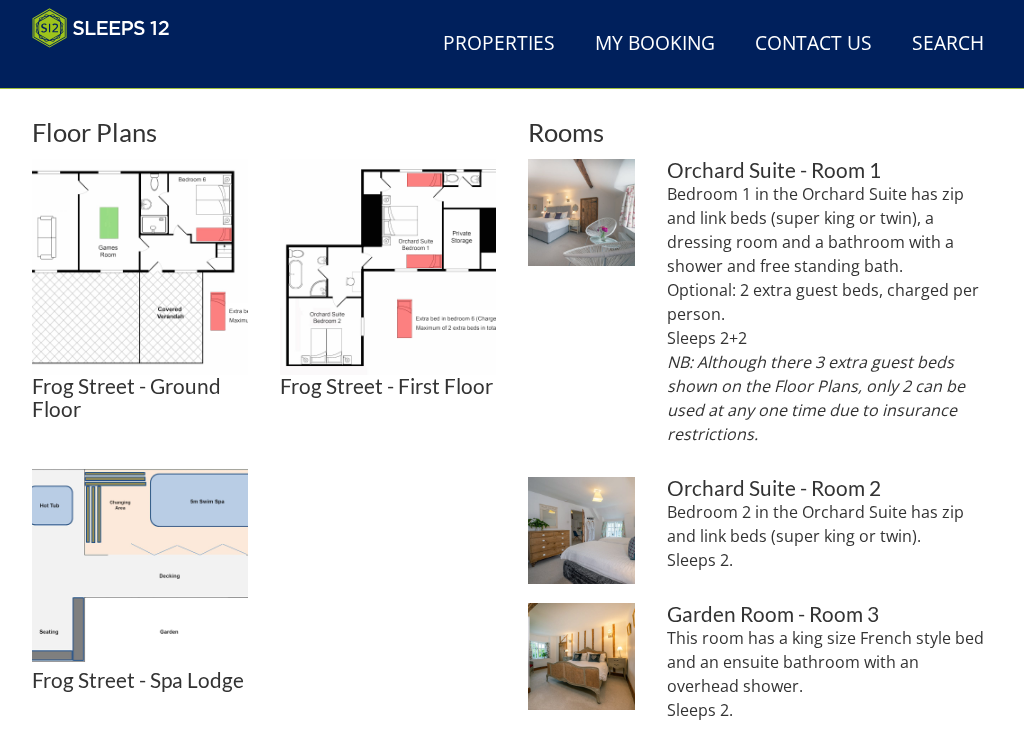 scroll, scrollTop: 748, scrollLeft: 0, axis: vertical 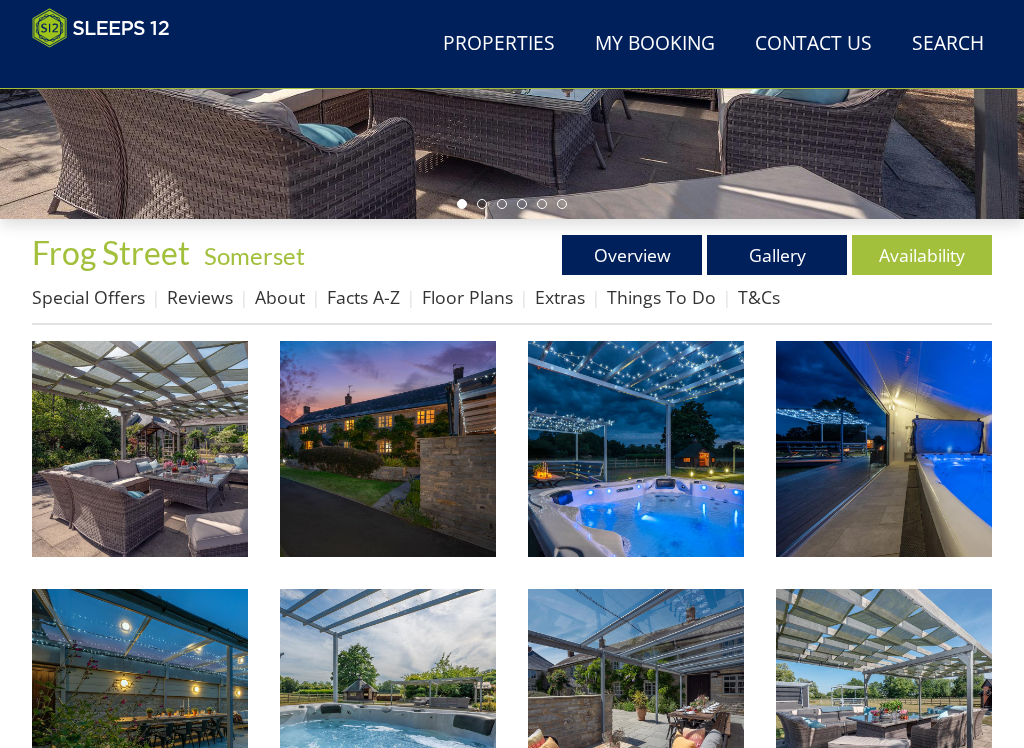 click on "Availability" at bounding box center (922, 255) 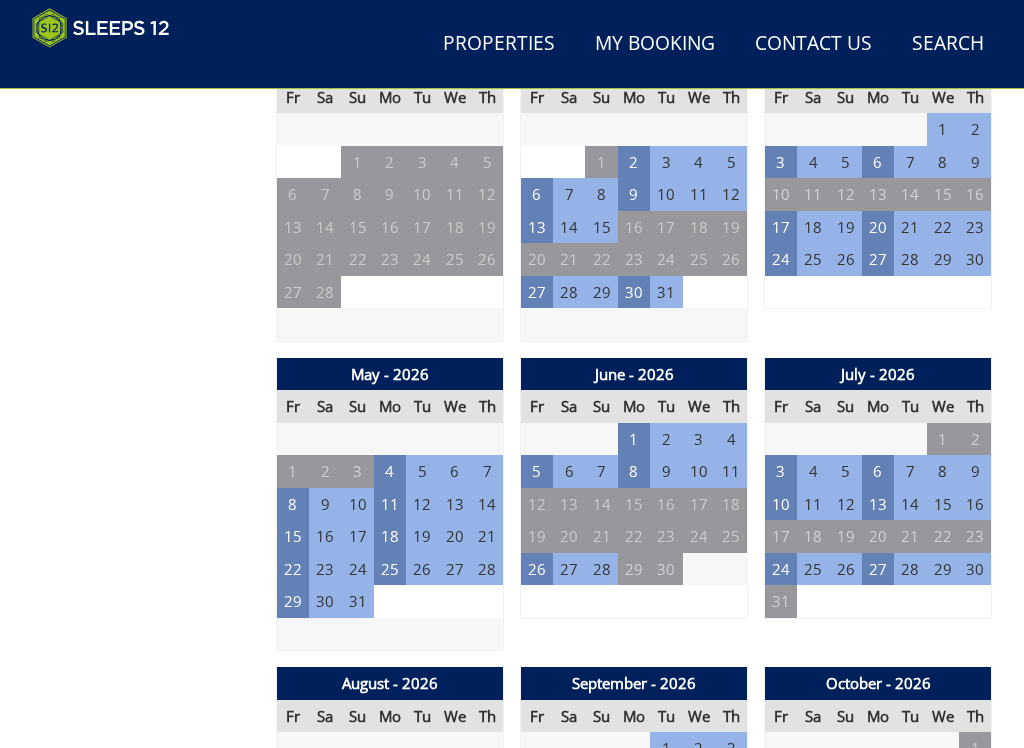 scroll, scrollTop: 1399, scrollLeft: 0, axis: vertical 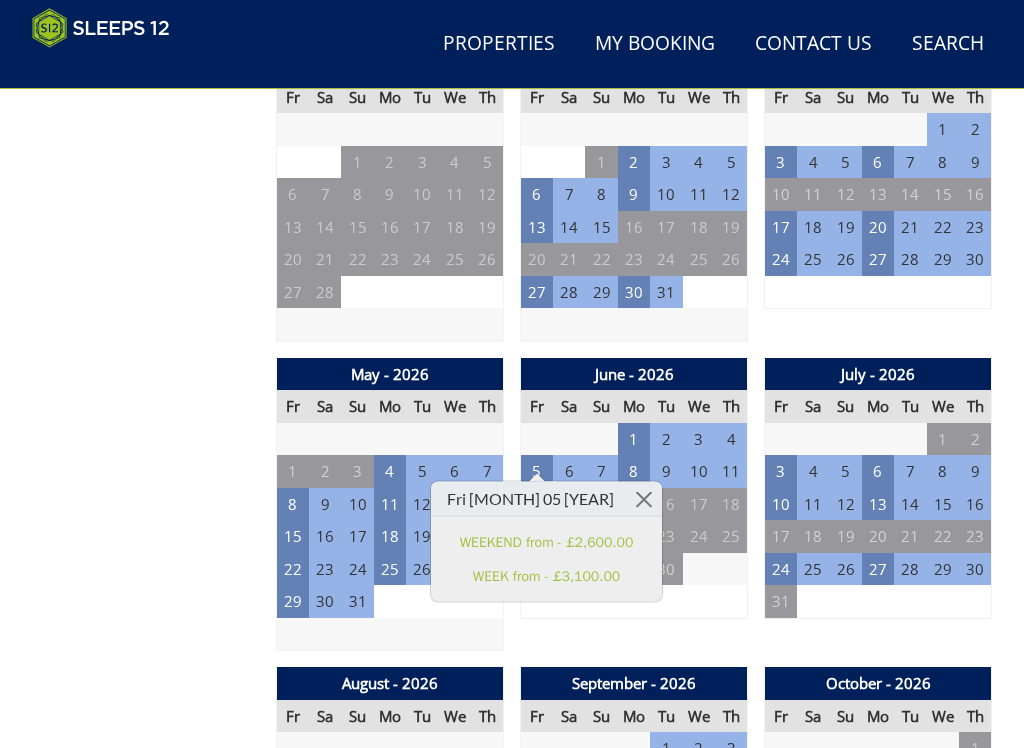 click on "WEEK from - £3,100.00" at bounding box center (546, 575) 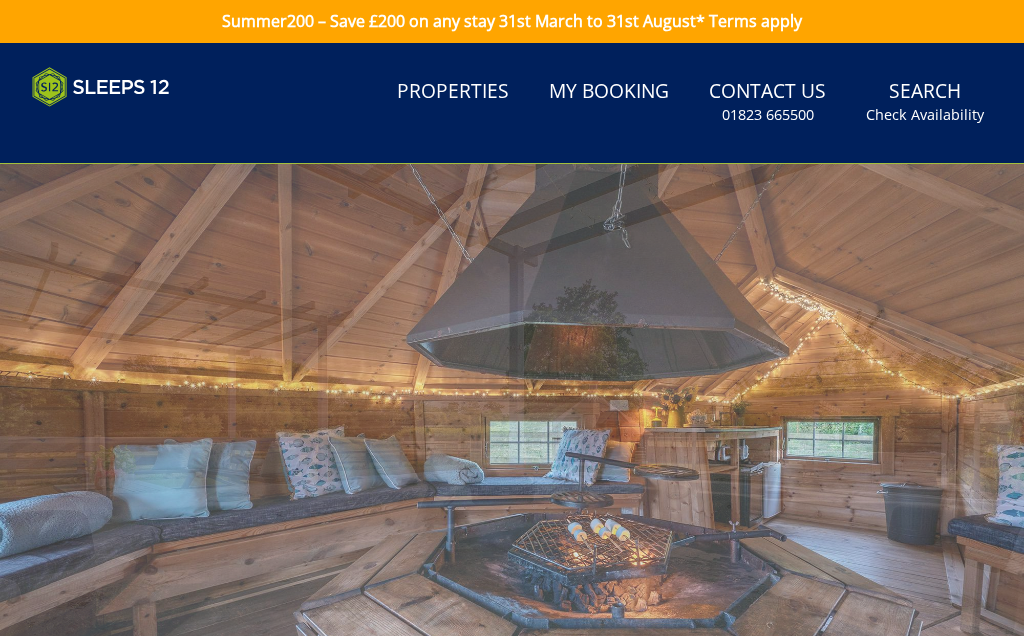 scroll, scrollTop: 0, scrollLeft: 0, axis: both 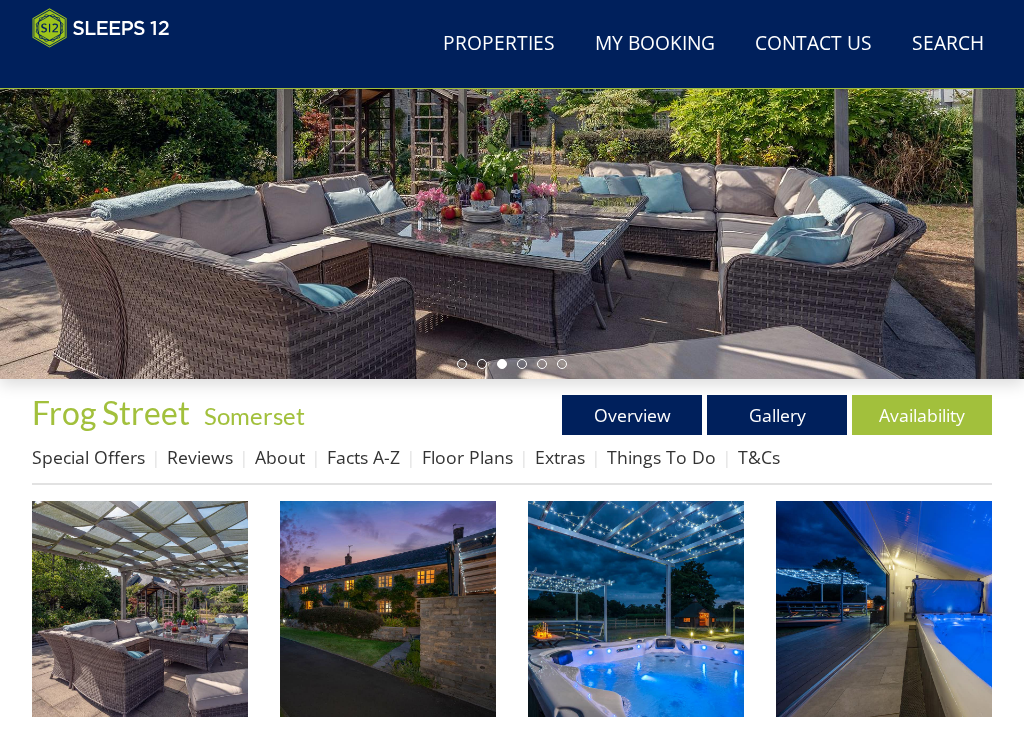 click on "Reviews" at bounding box center (200, 457) 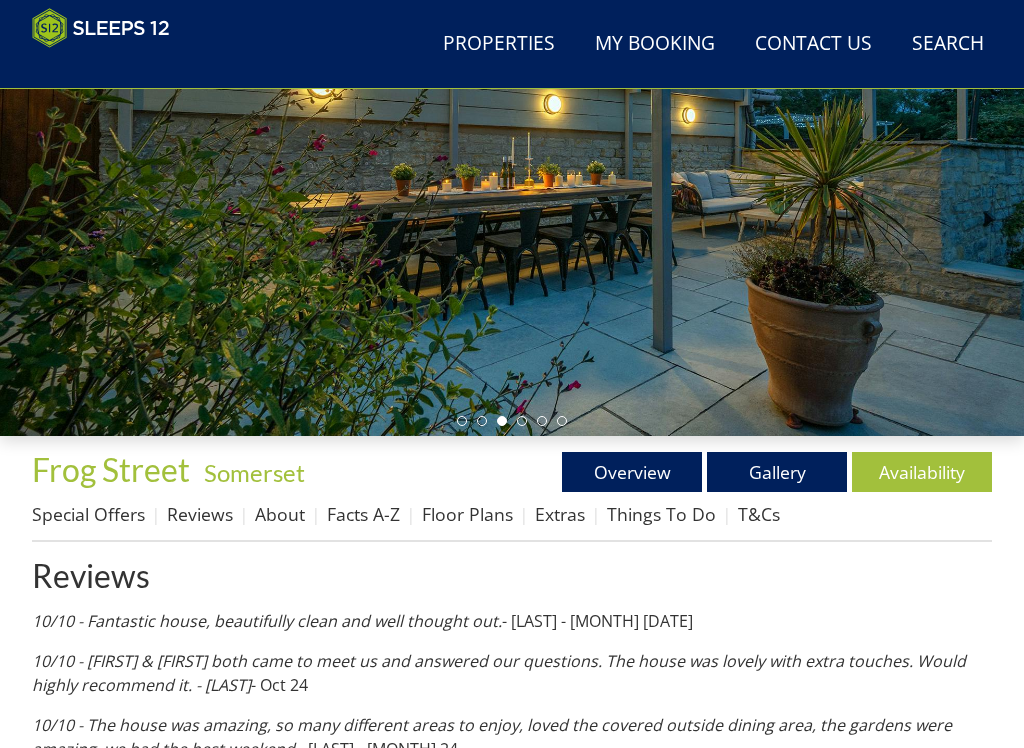 scroll, scrollTop: 270, scrollLeft: 0, axis: vertical 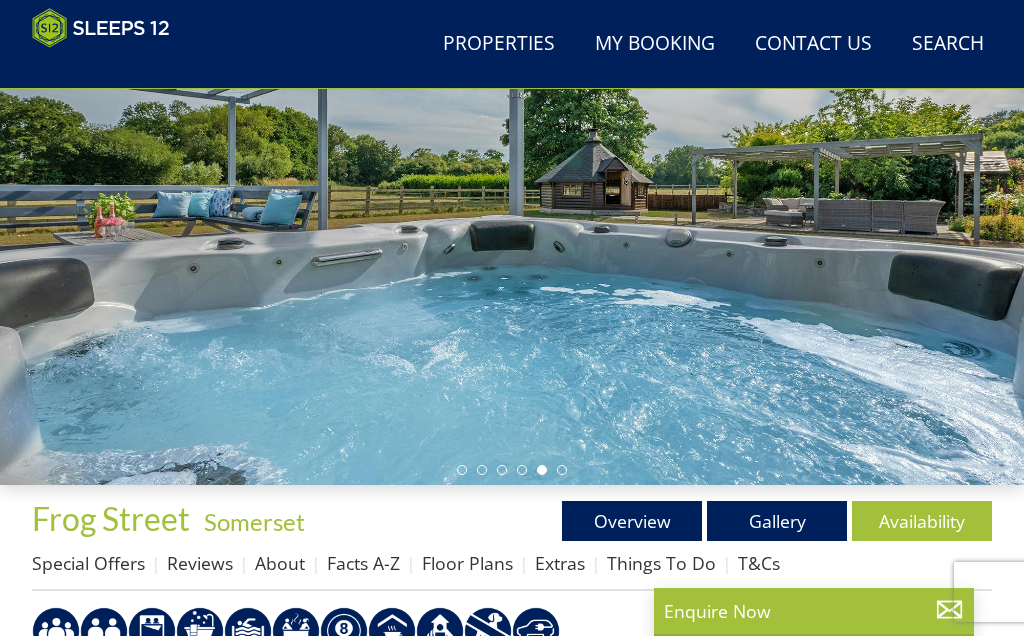 click on "Gallery" at bounding box center (777, 521) 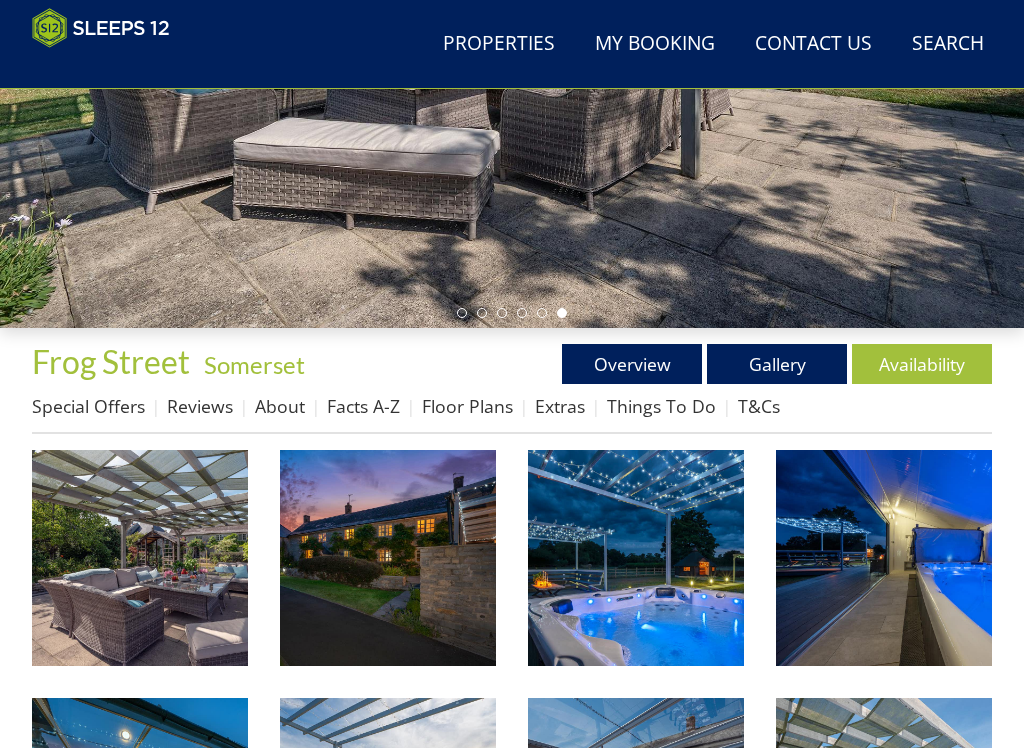 scroll, scrollTop: 379, scrollLeft: 0, axis: vertical 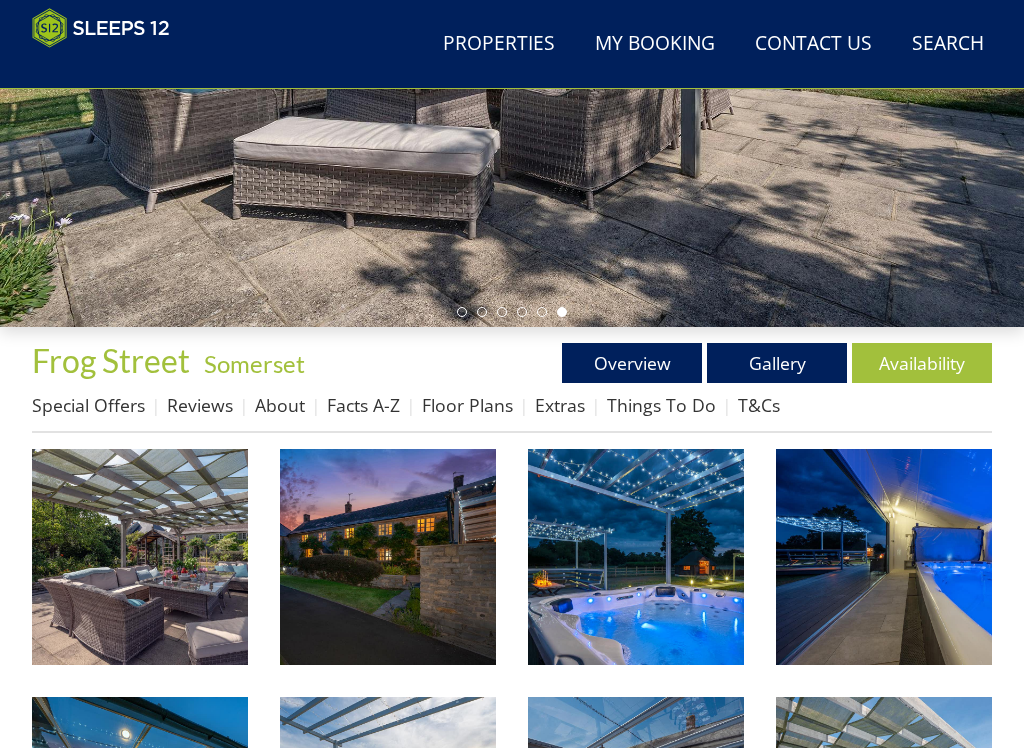 click on "Floor Plans" at bounding box center [467, 405] 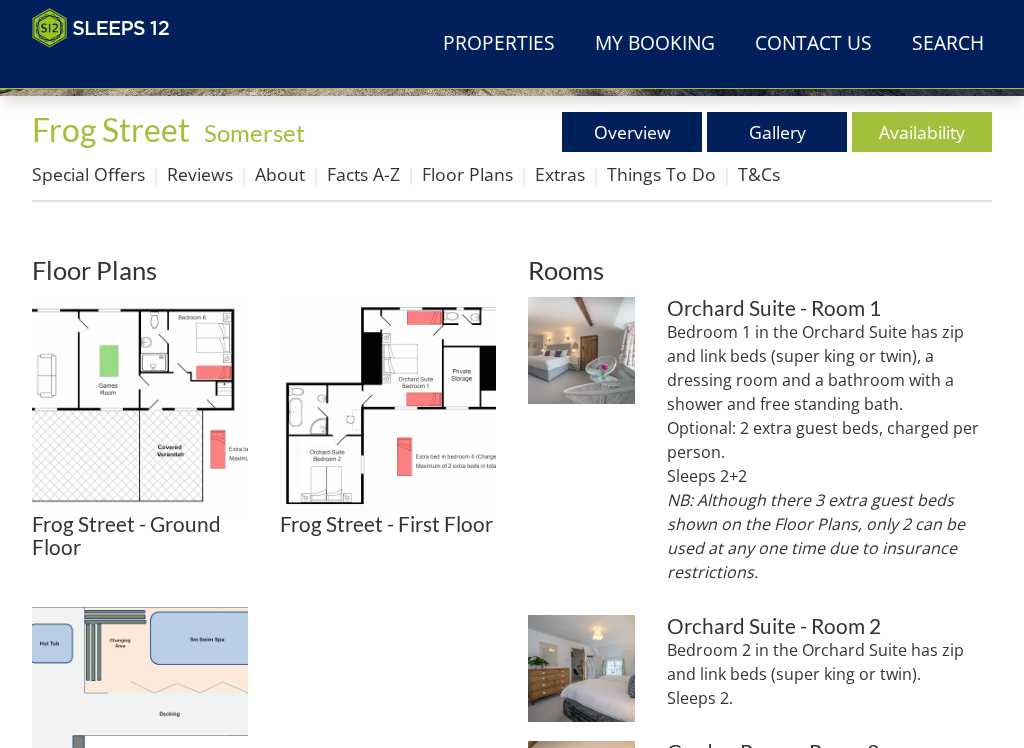 scroll, scrollTop: 613, scrollLeft: 0, axis: vertical 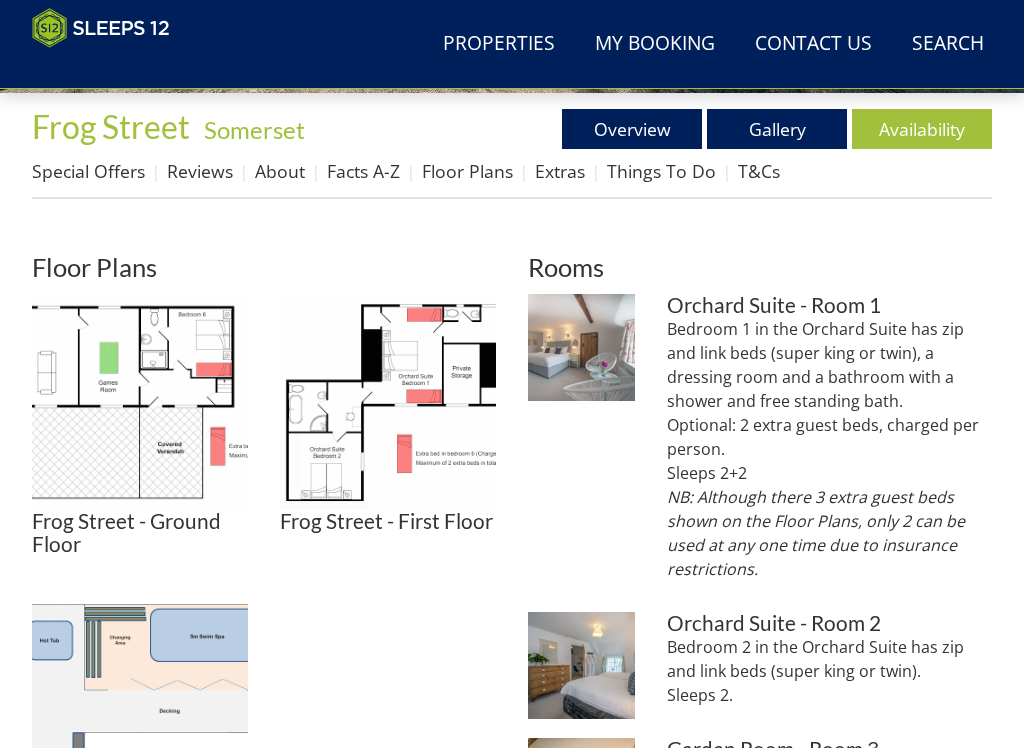 click at bounding box center [140, 402] 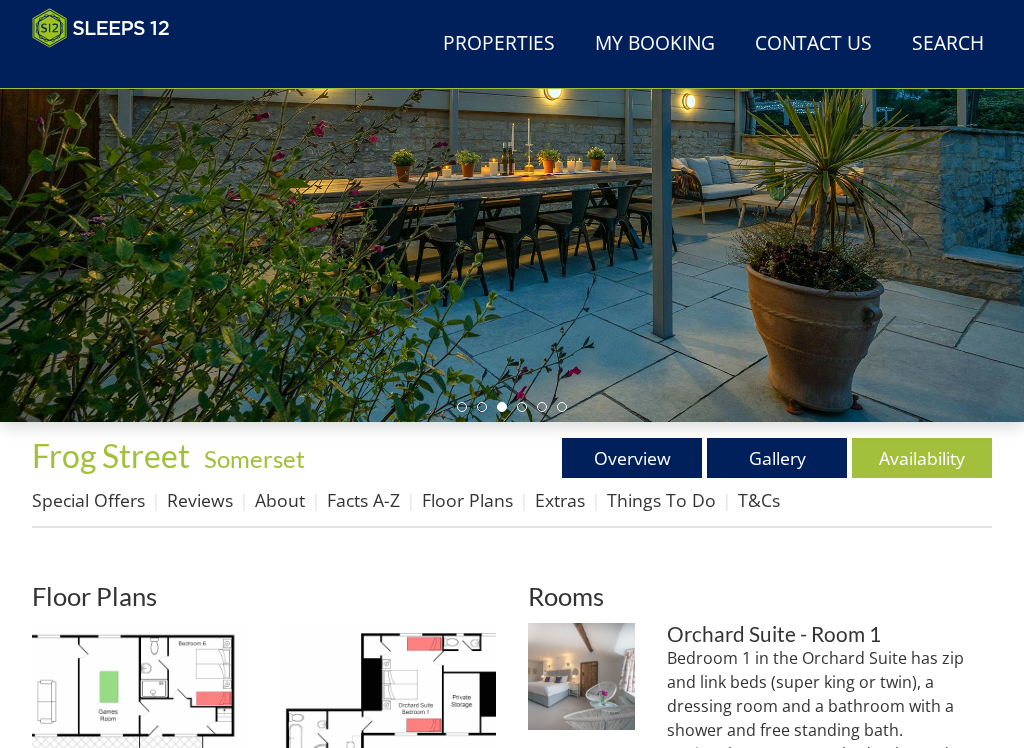 scroll, scrollTop: 284, scrollLeft: 0, axis: vertical 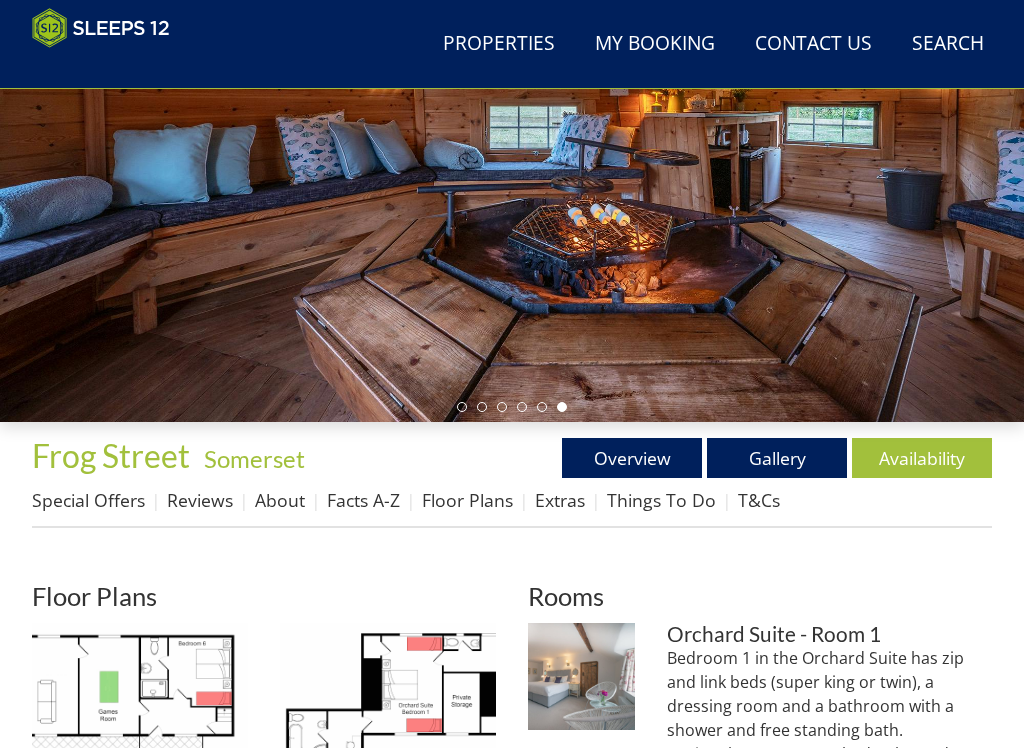 click on "Availability" at bounding box center [922, 458] 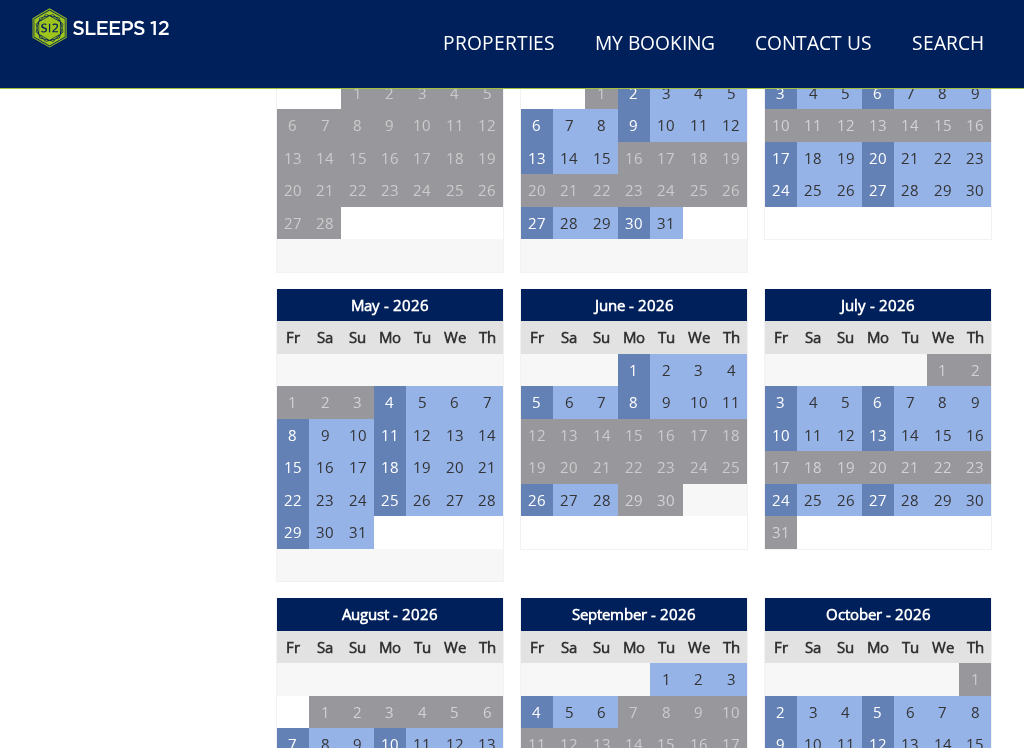 scroll, scrollTop: 1468, scrollLeft: 0, axis: vertical 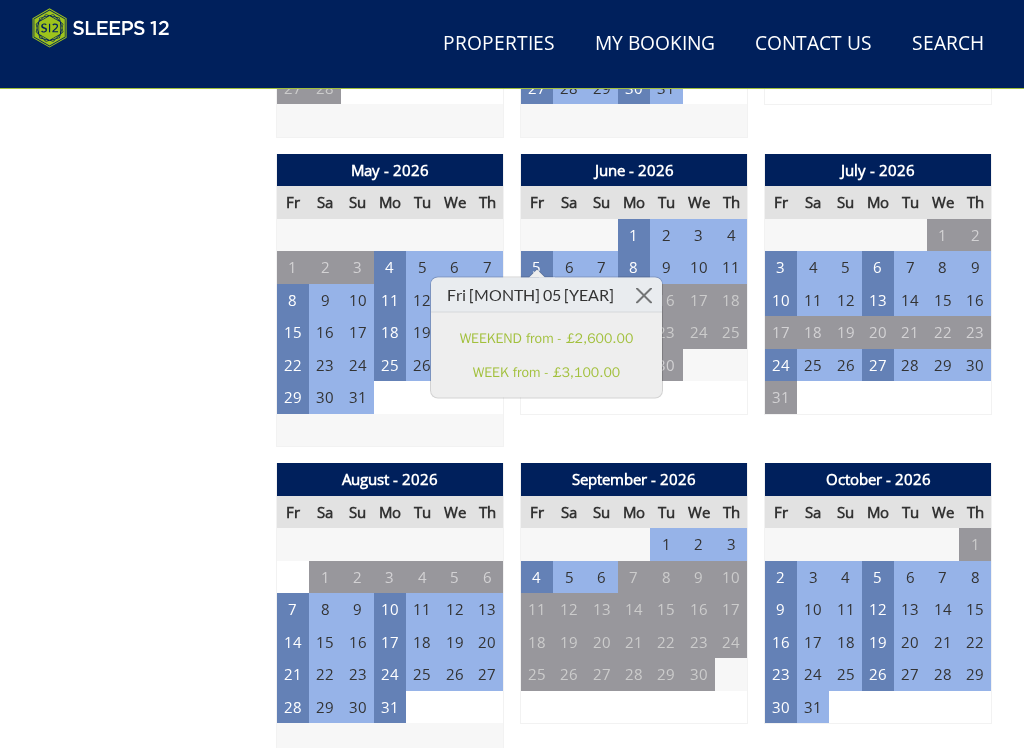 click on "8" at bounding box center [699, 397] 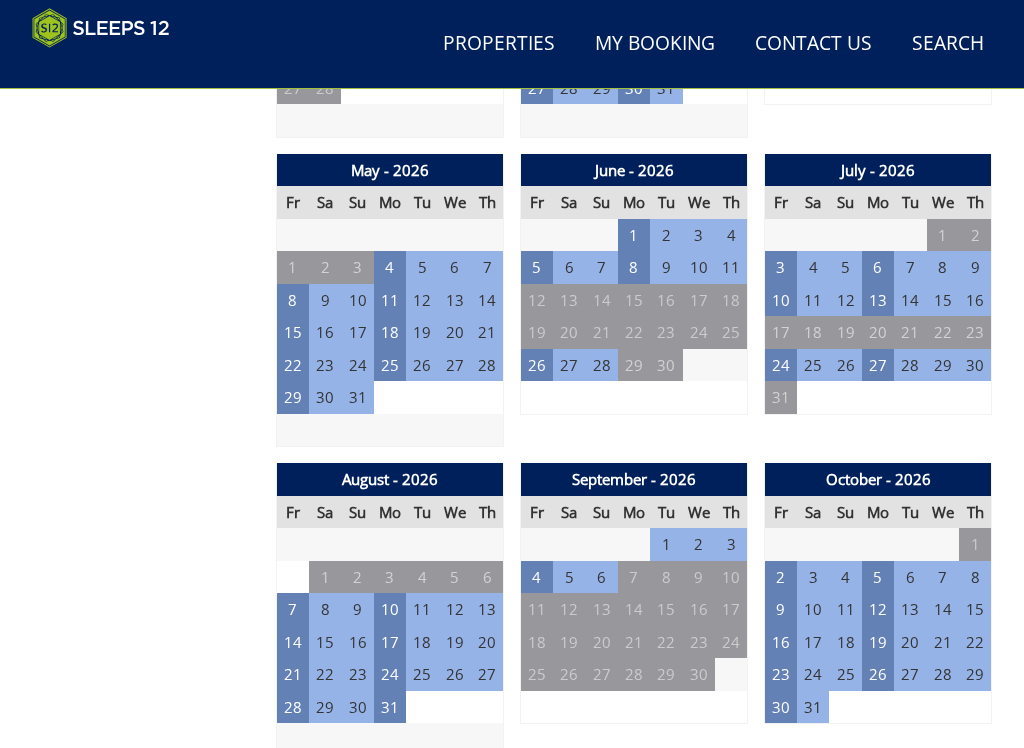 click on "12" at bounding box center [537, 300] 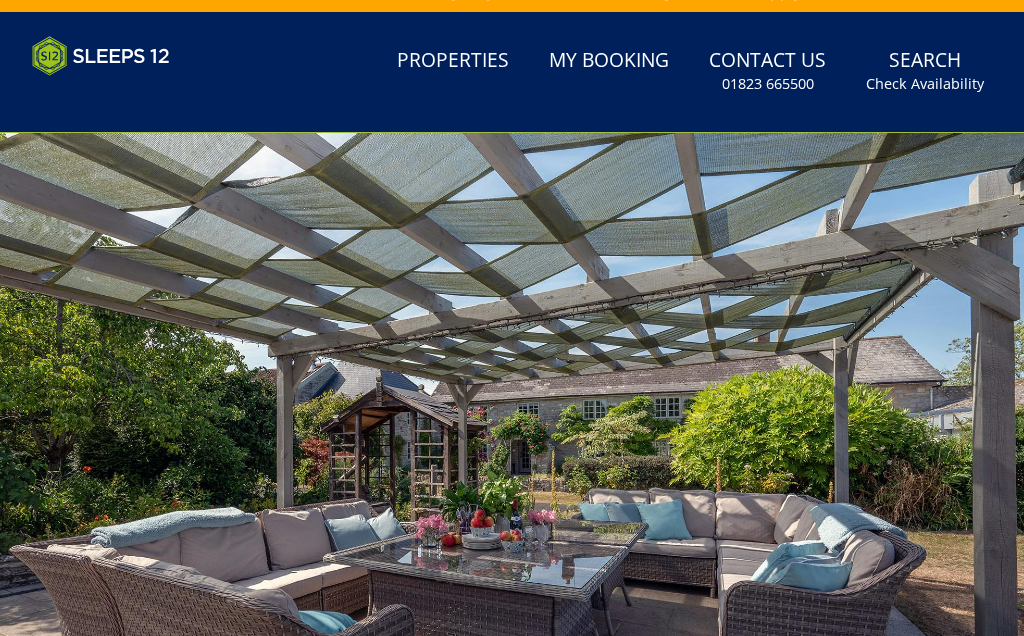 scroll, scrollTop: 0, scrollLeft: 0, axis: both 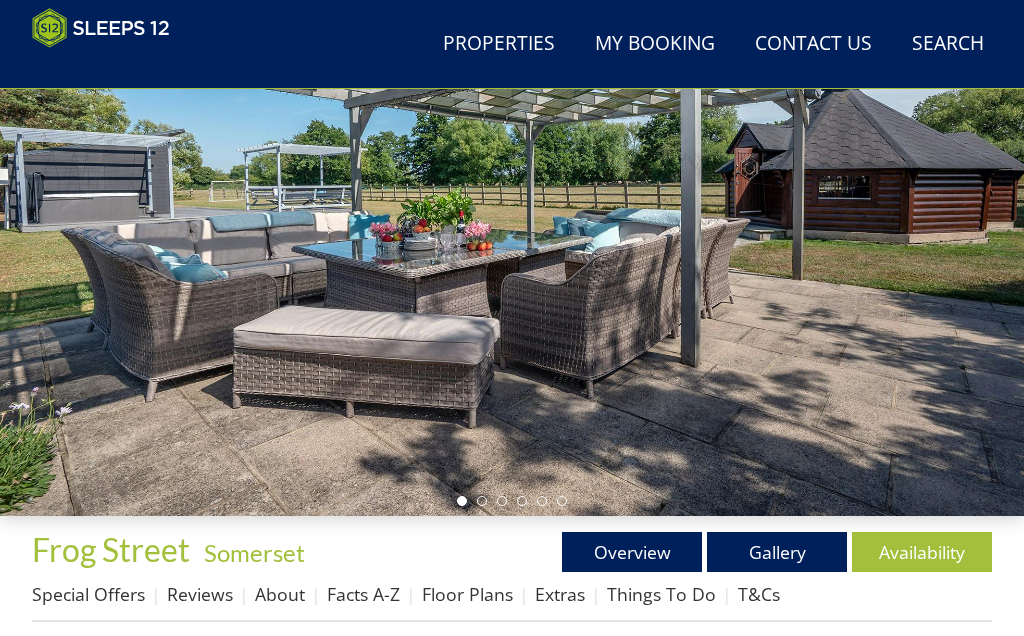 click on "Special Offers" at bounding box center [88, 594] 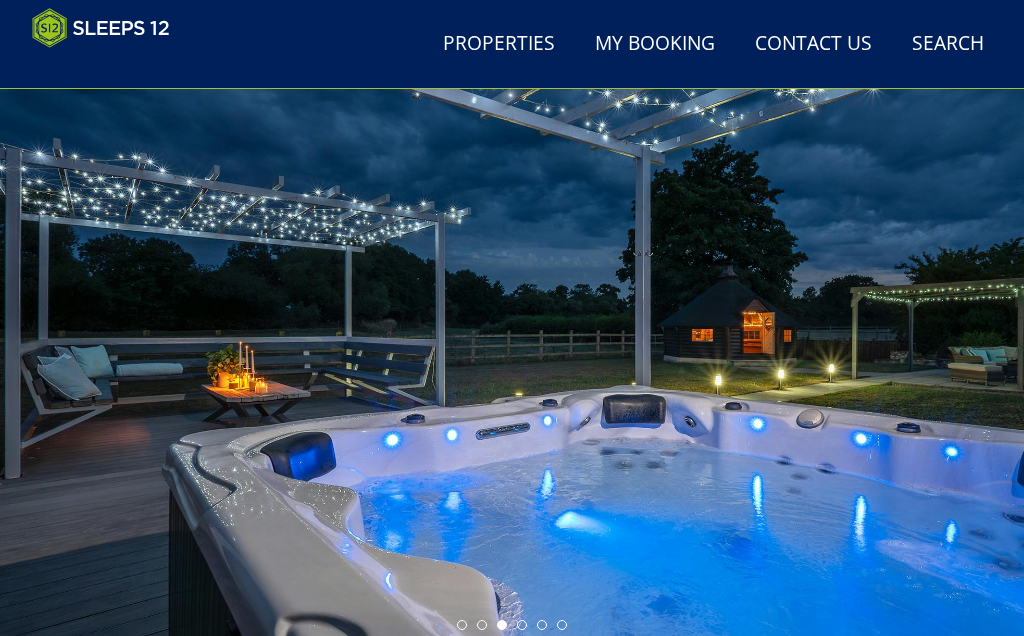 scroll, scrollTop: 0, scrollLeft: 0, axis: both 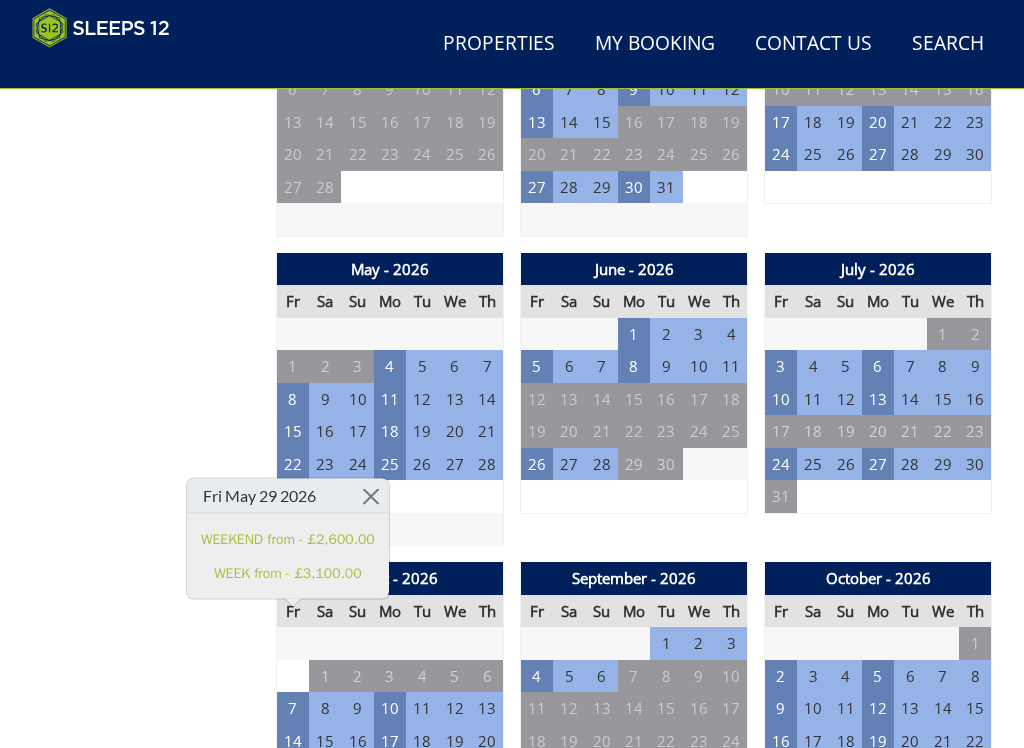 click on "5" at bounding box center [537, 366] 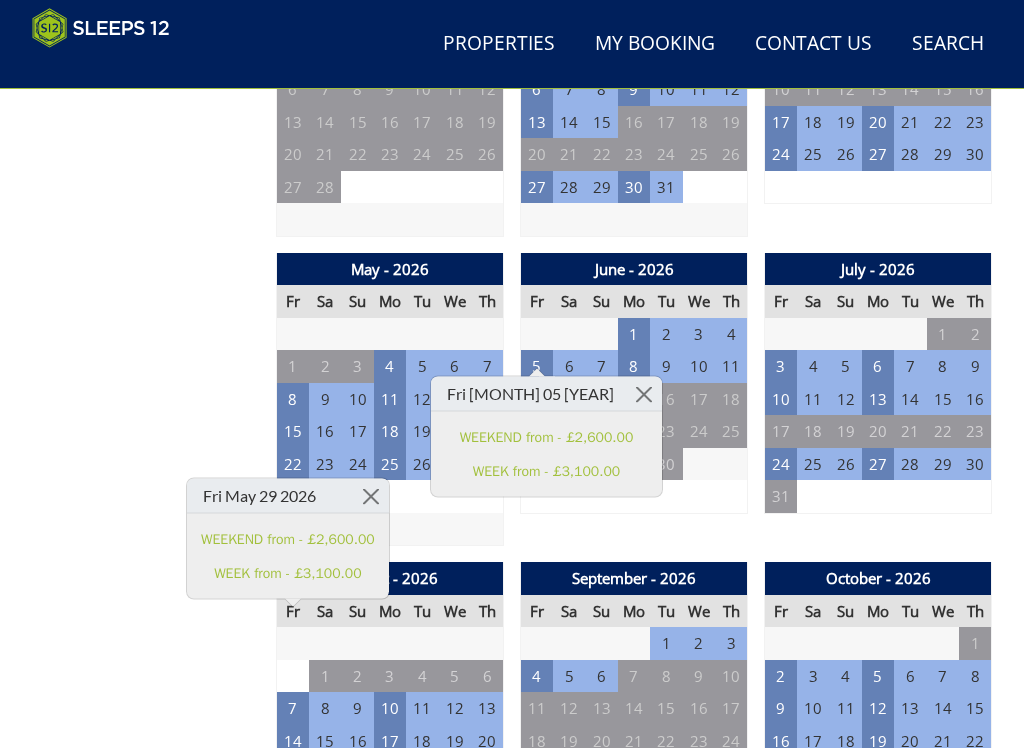 click on "Prices and Availability
You can browse the calendar to find an available start date for your stay by clicking on a start date or by entering your Arrival & Departure dates below.
Search for a Stay
Search
Check-In / Check-Out
16:00 / 10:00
Key
Available Start Date
Special Offer
Available
Booked" at bounding box center (146, 1295) 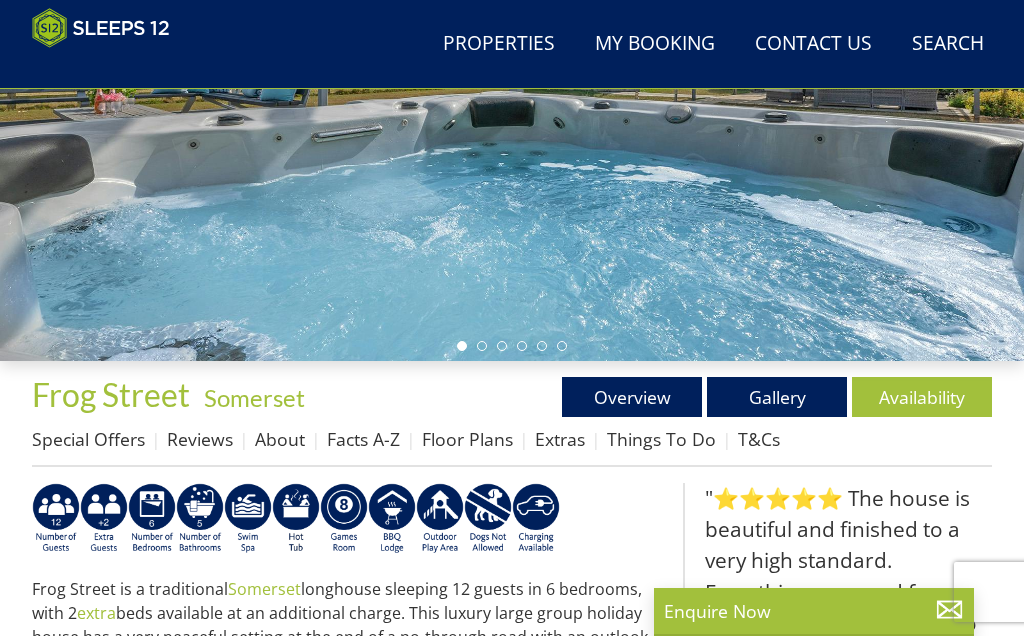 scroll, scrollTop: 278, scrollLeft: 0, axis: vertical 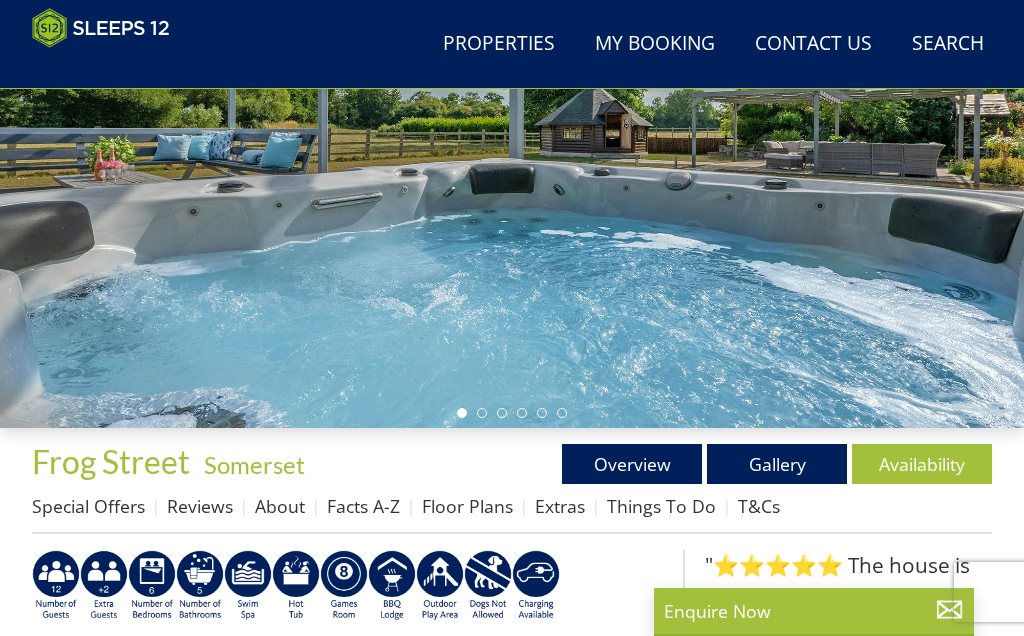 select on "12" 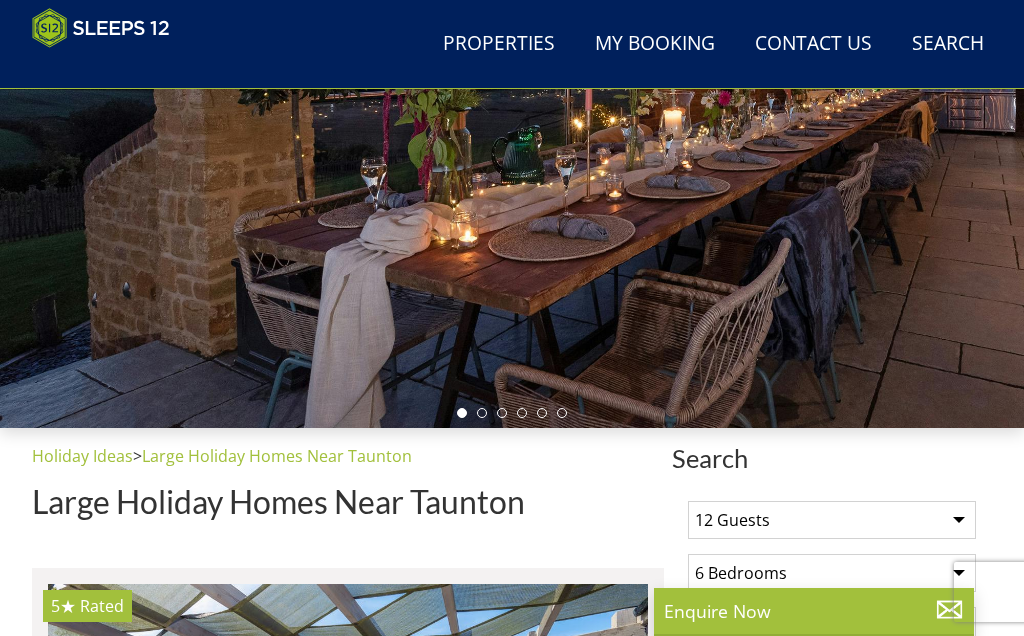 scroll, scrollTop: 968, scrollLeft: 0, axis: vertical 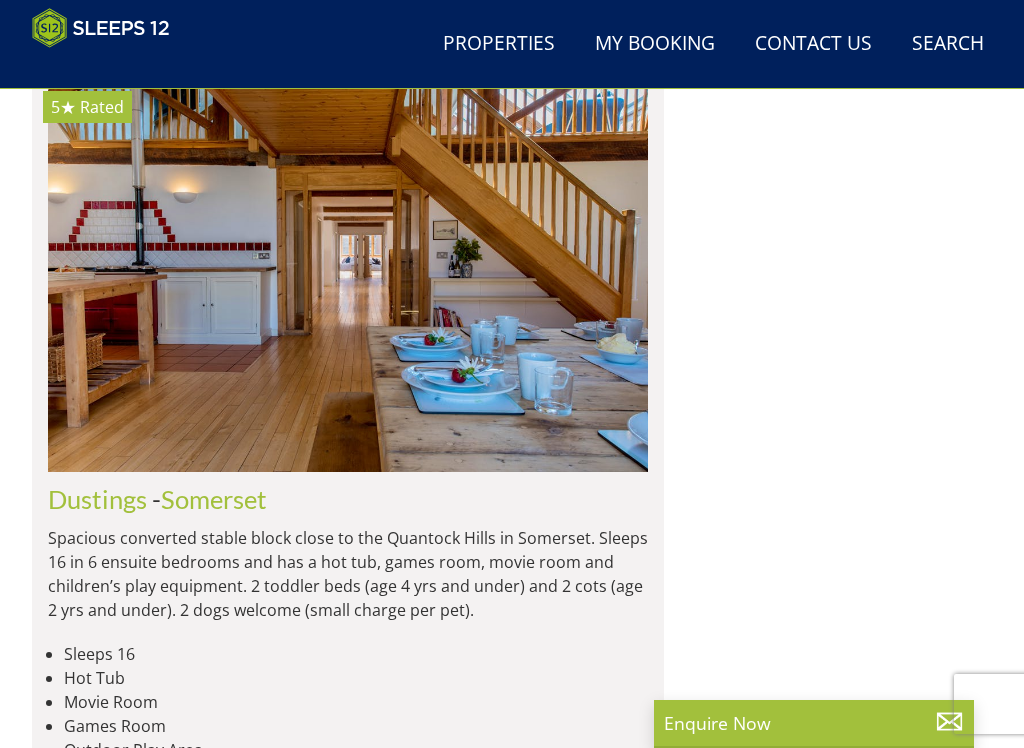 click at bounding box center (348, 278) 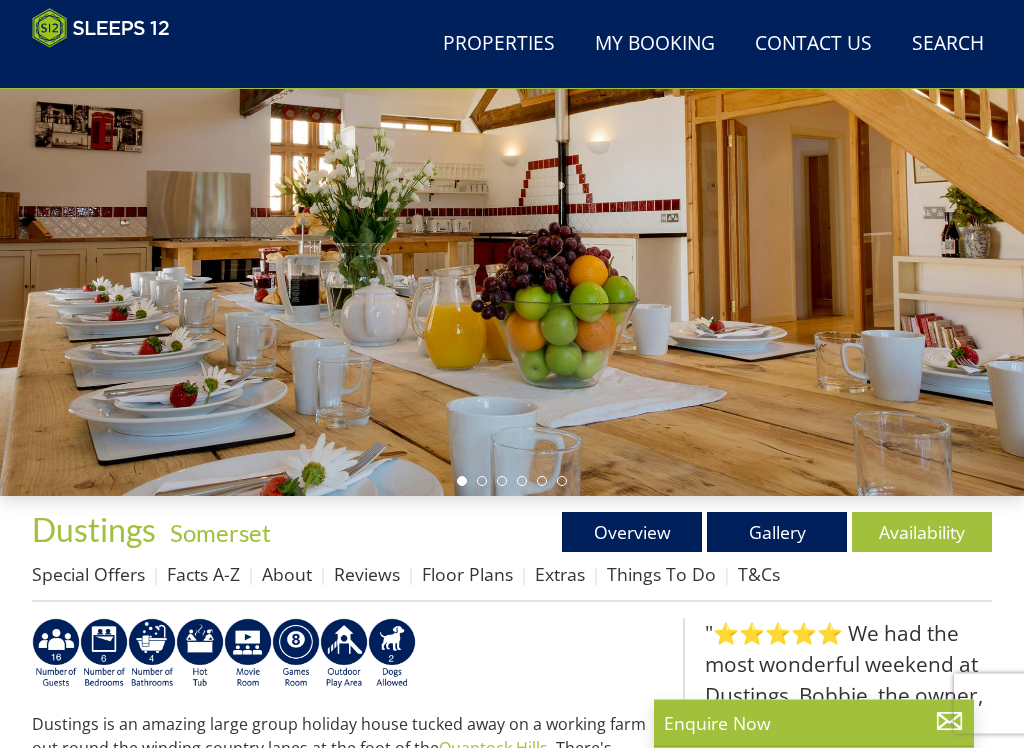 scroll, scrollTop: 210, scrollLeft: 0, axis: vertical 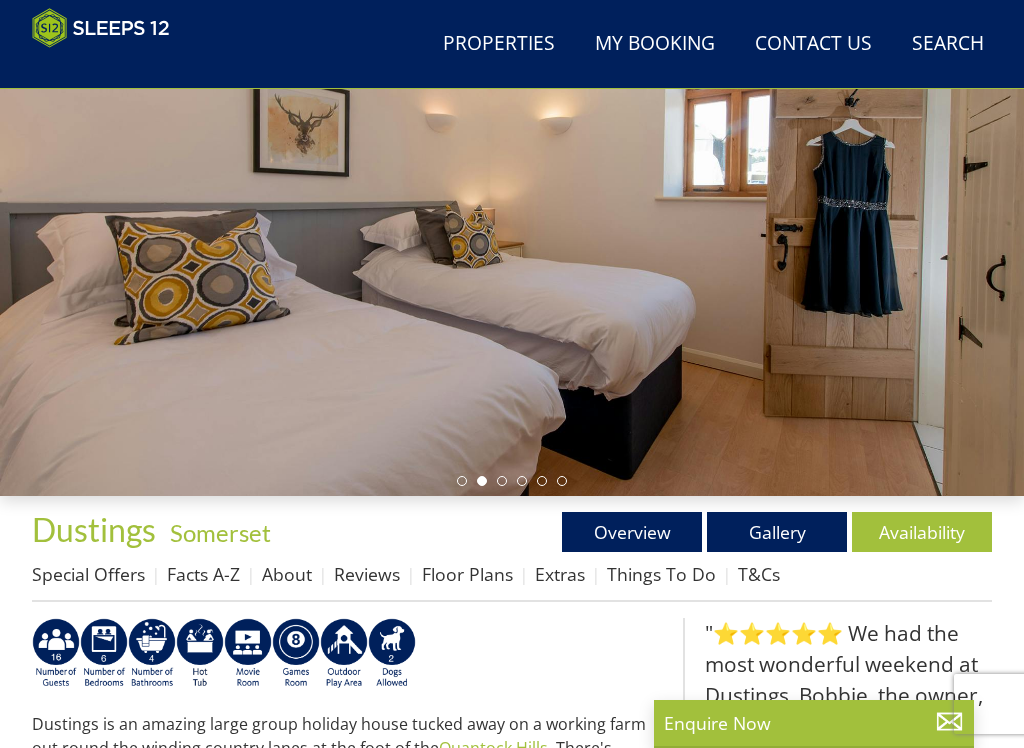 click on "Gallery" at bounding box center [777, 532] 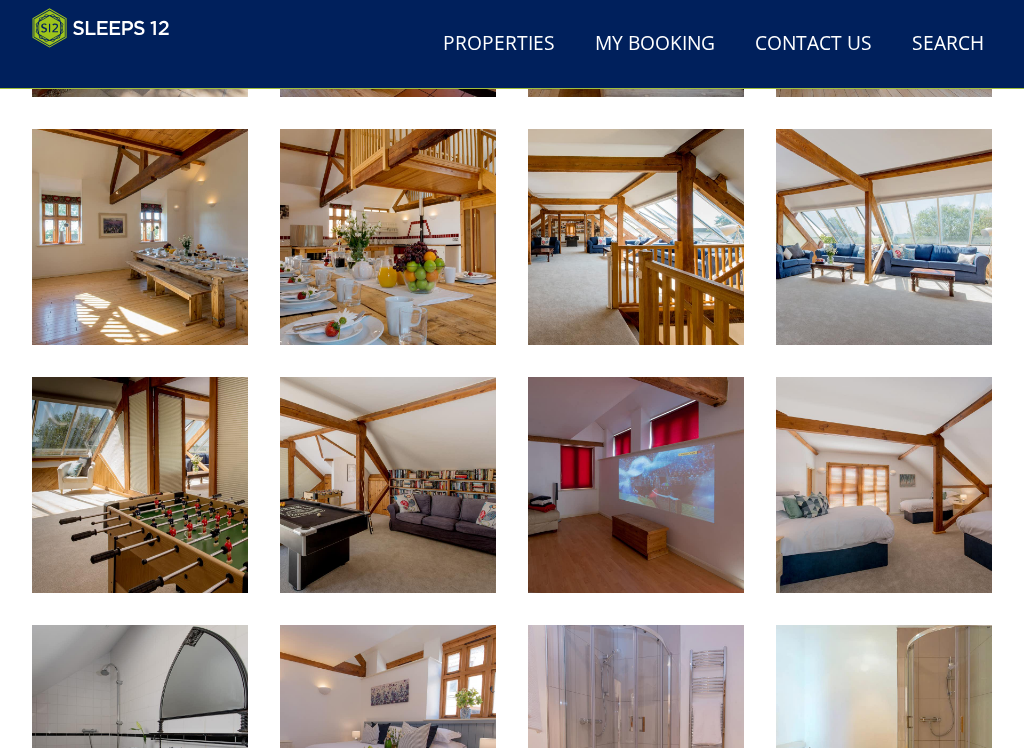 scroll, scrollTop: 1197, scrollLeft: 0, axis: vertical 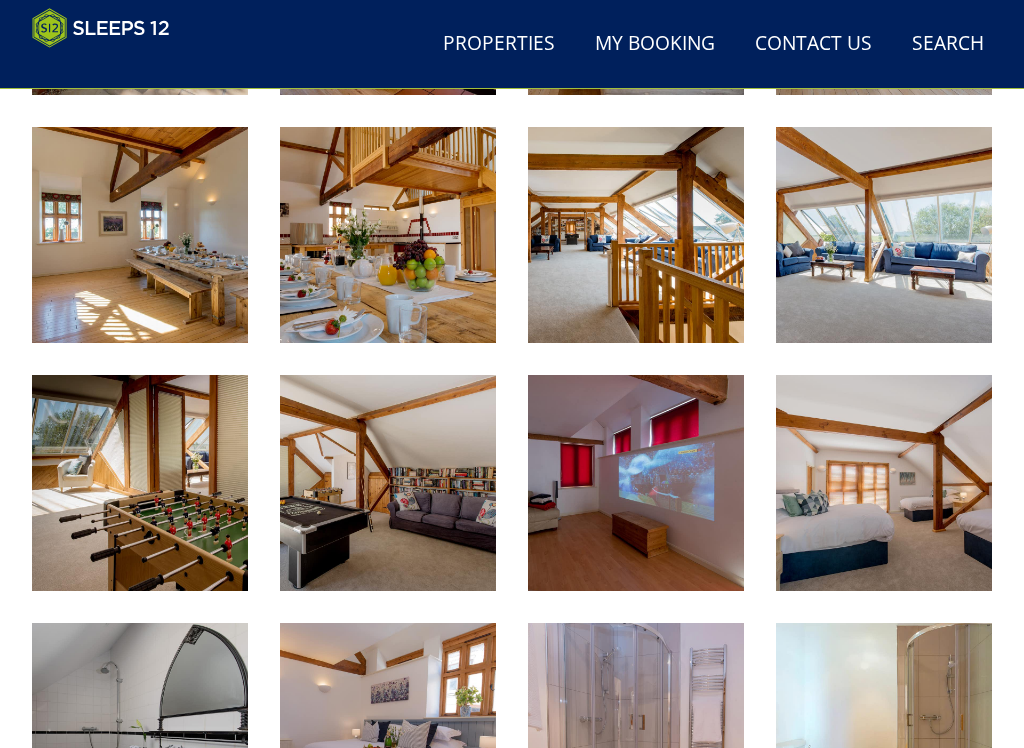 click at bounding box center (388, 483) 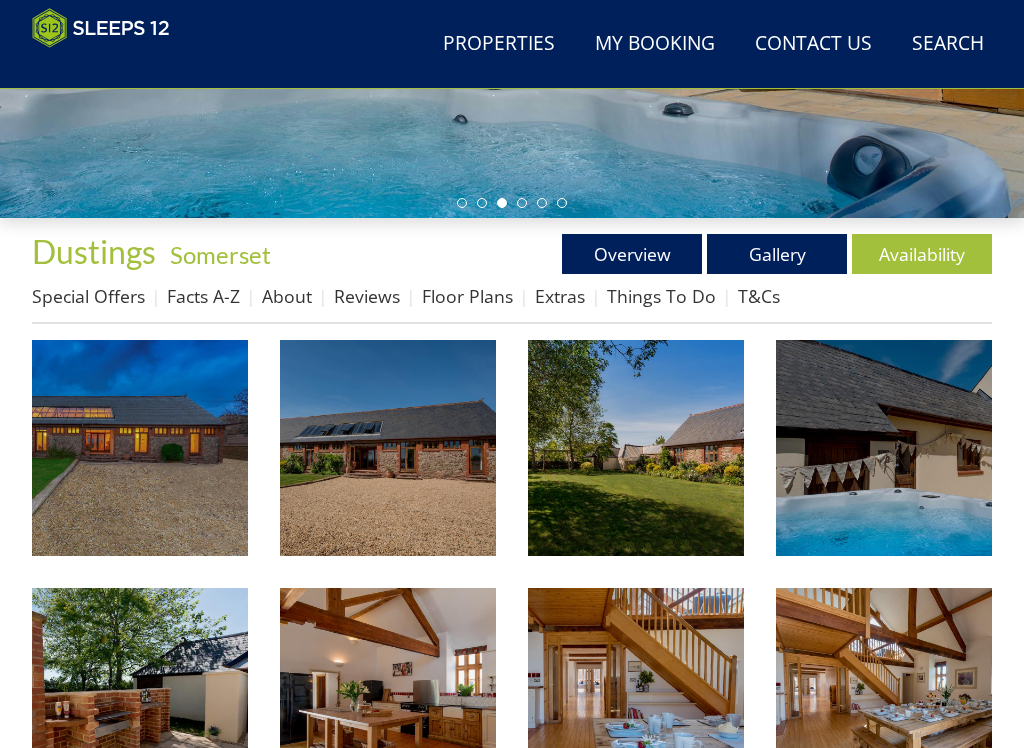 scroll, scrollTop: 488, scrollLeft: 0, axis: vertical 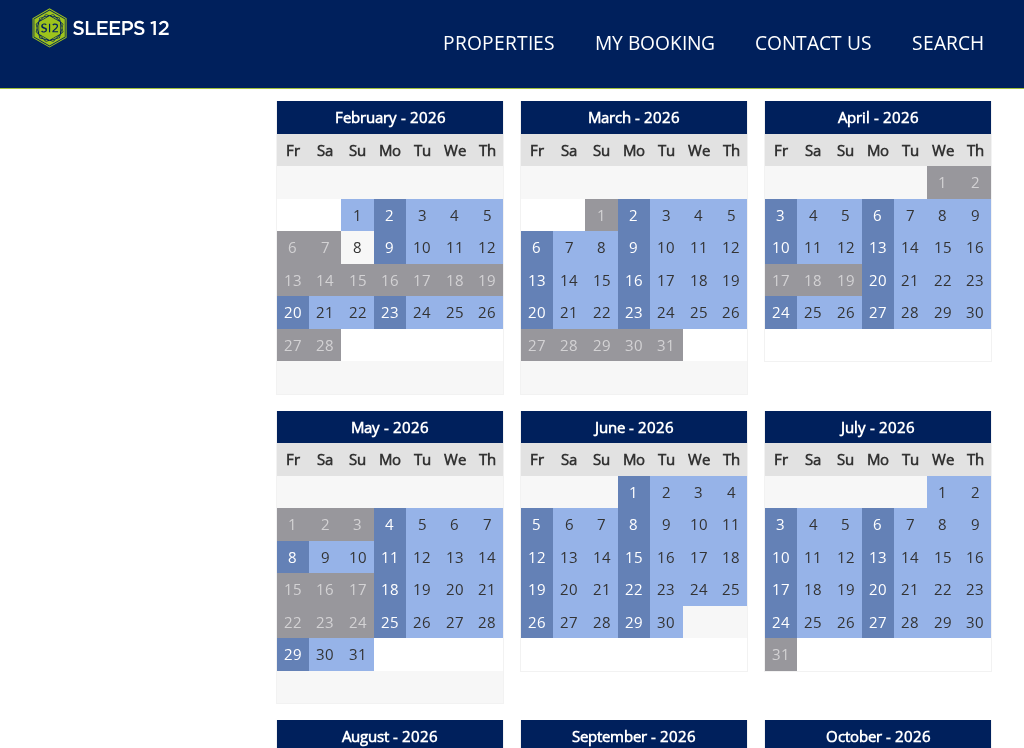 click on "5" at bounding box center (537, 524) 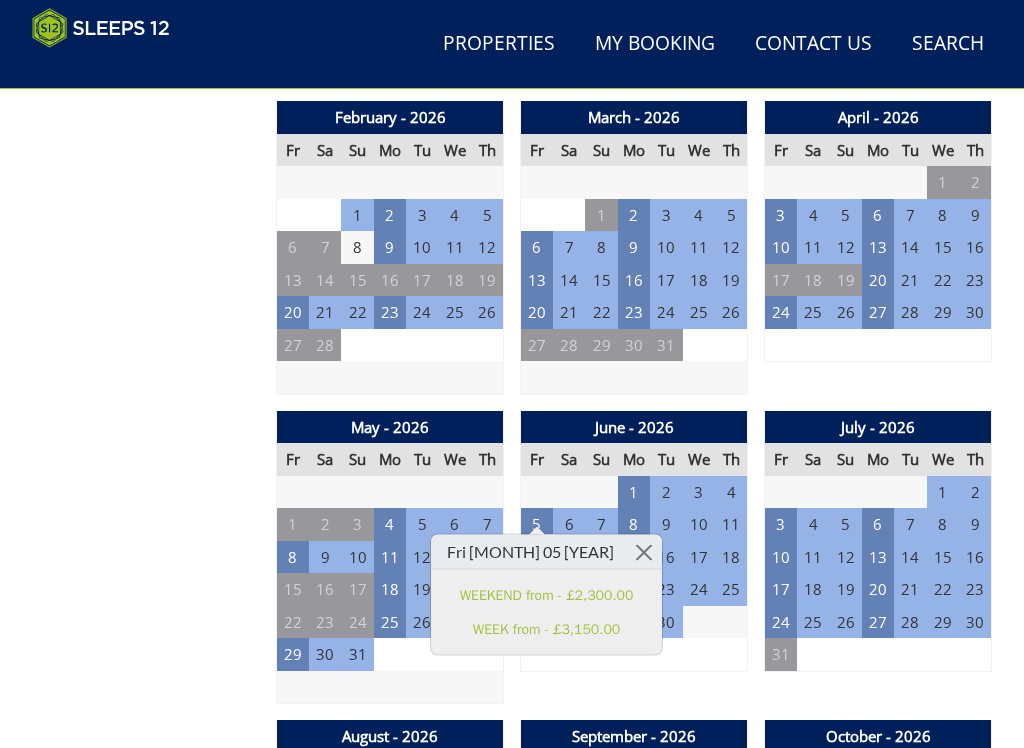 click on "WEEK from  - £3,150.00" at bounding box center (546, 628) 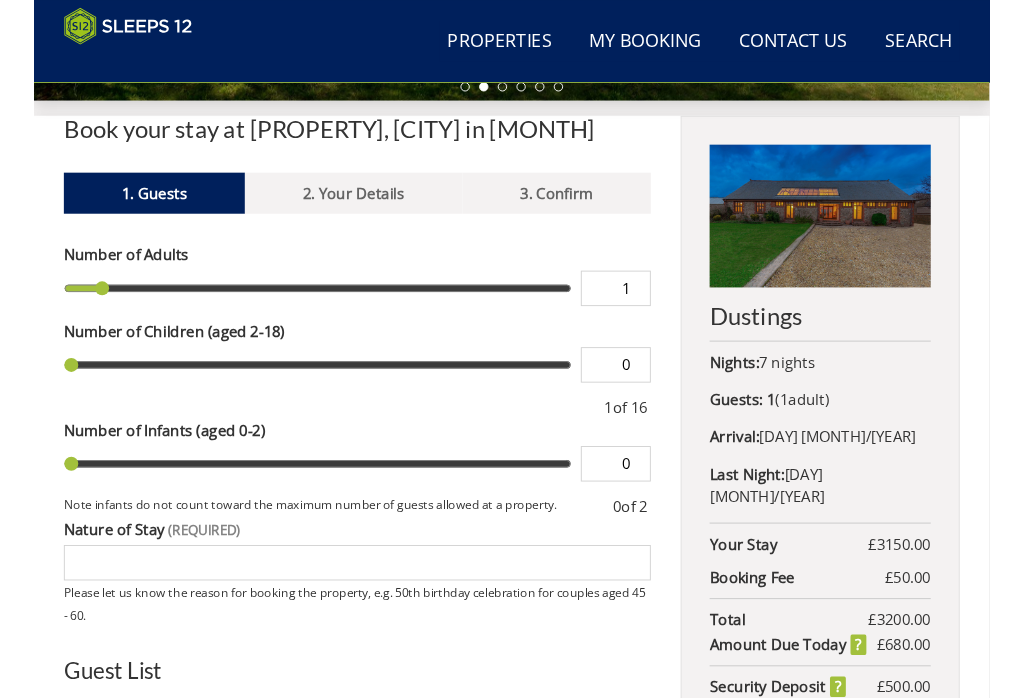 scroll, scrollTop: 597, scrollLeft: 0, axis: vertical 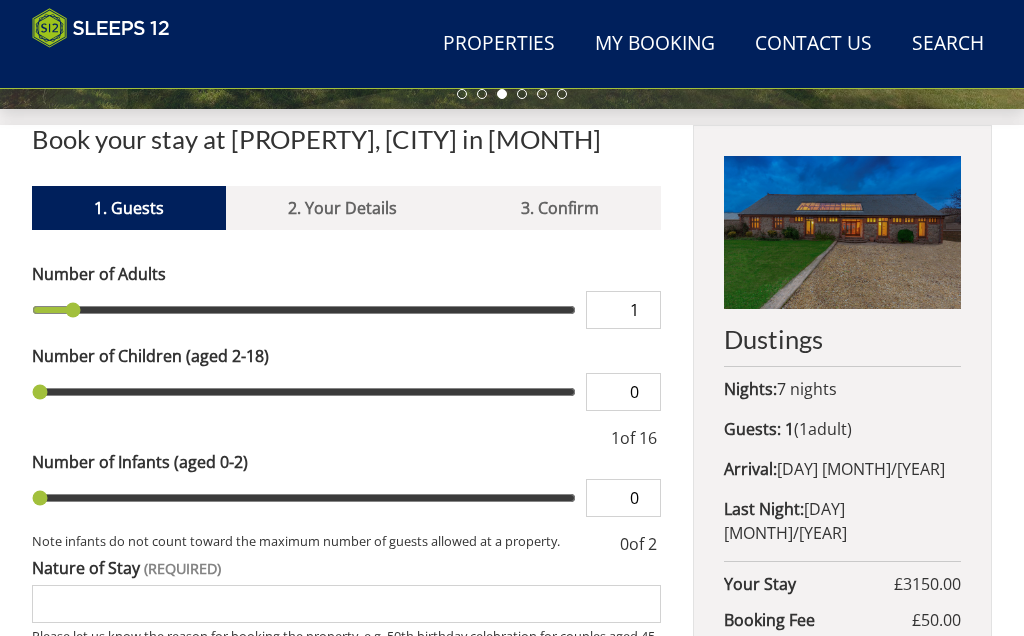 click on "1" at bounding box center (623, 310) 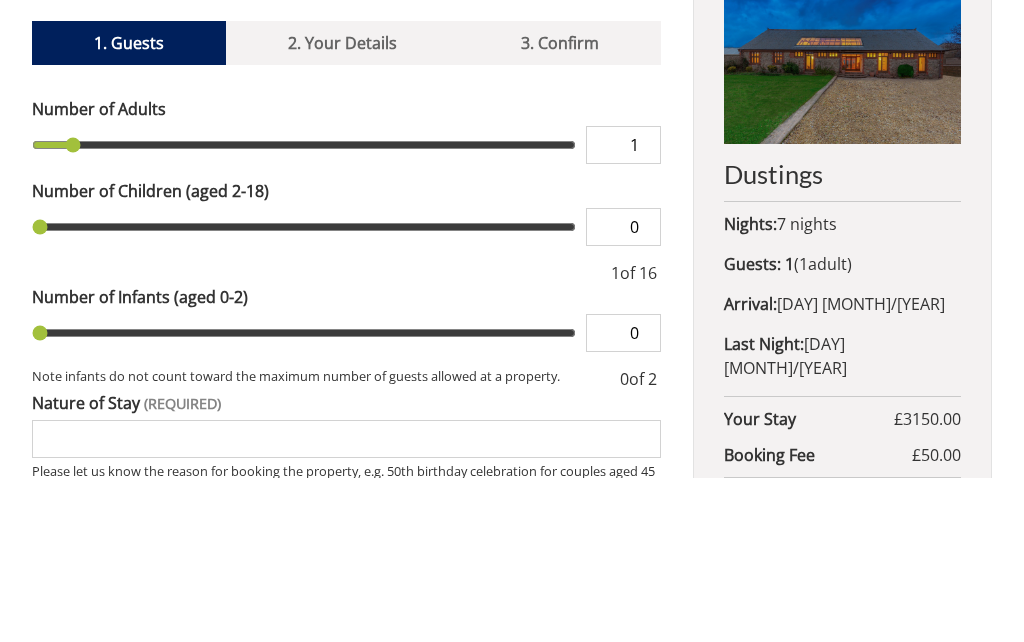 click on "1" at bounding box center [623, 310] 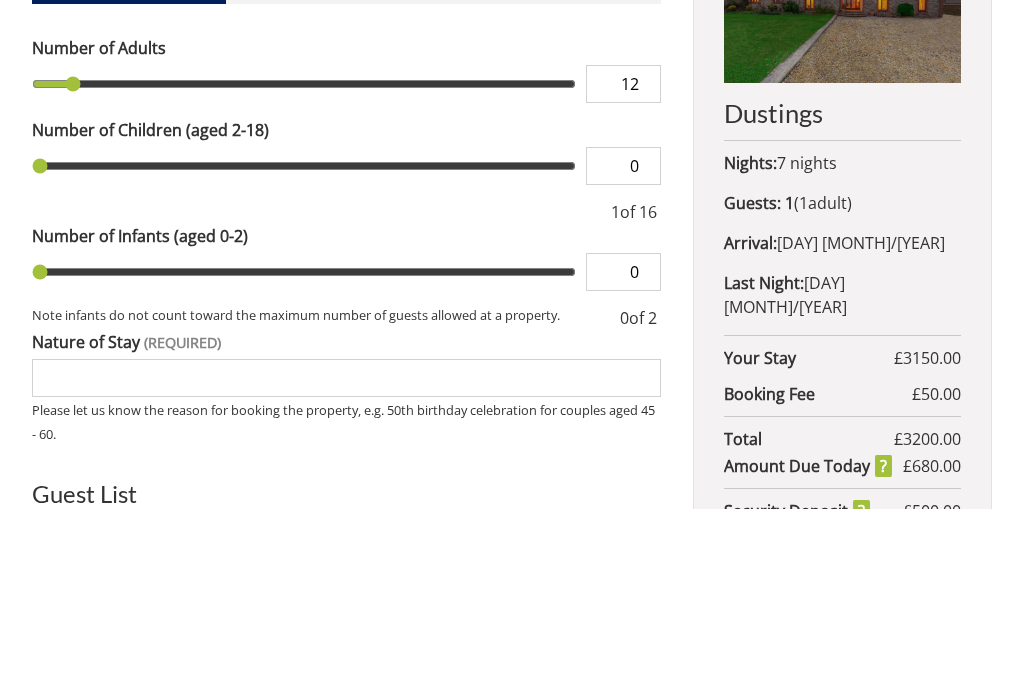 scroll, scrollTop: 634, scrollLeft: 0, axis: vertical 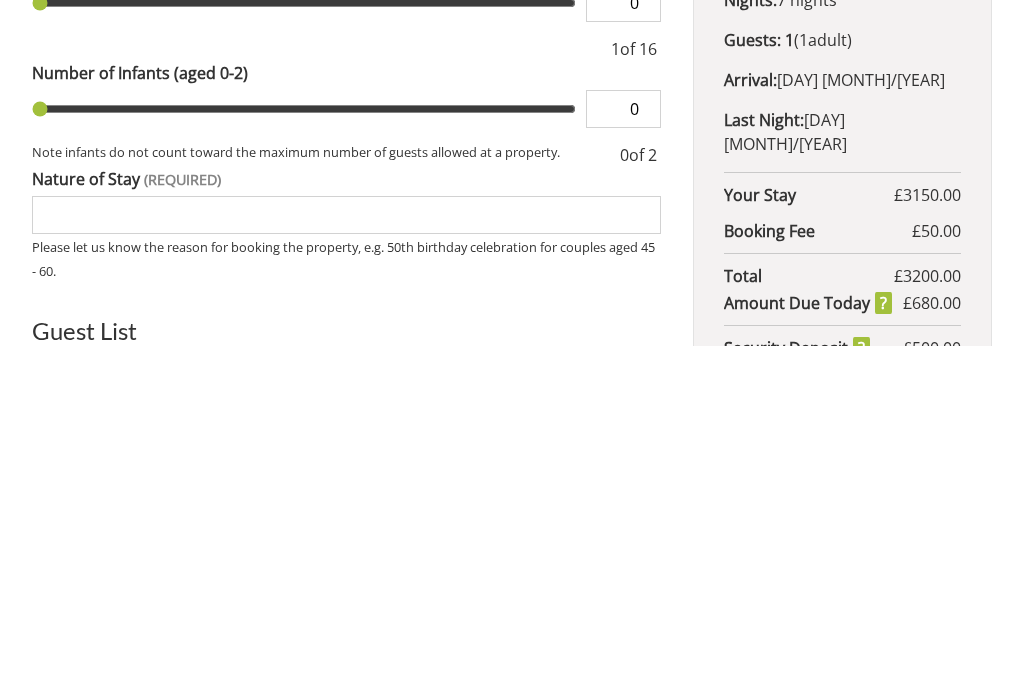 type on "12" 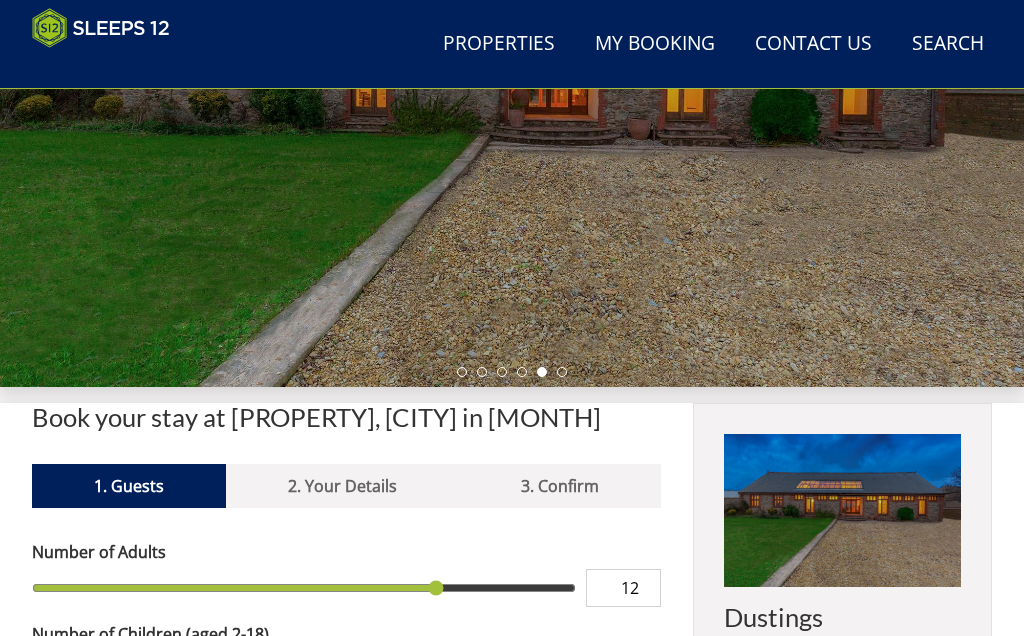 scroll, scrollTop: 318, scrollLeft: 0, axis: vertical 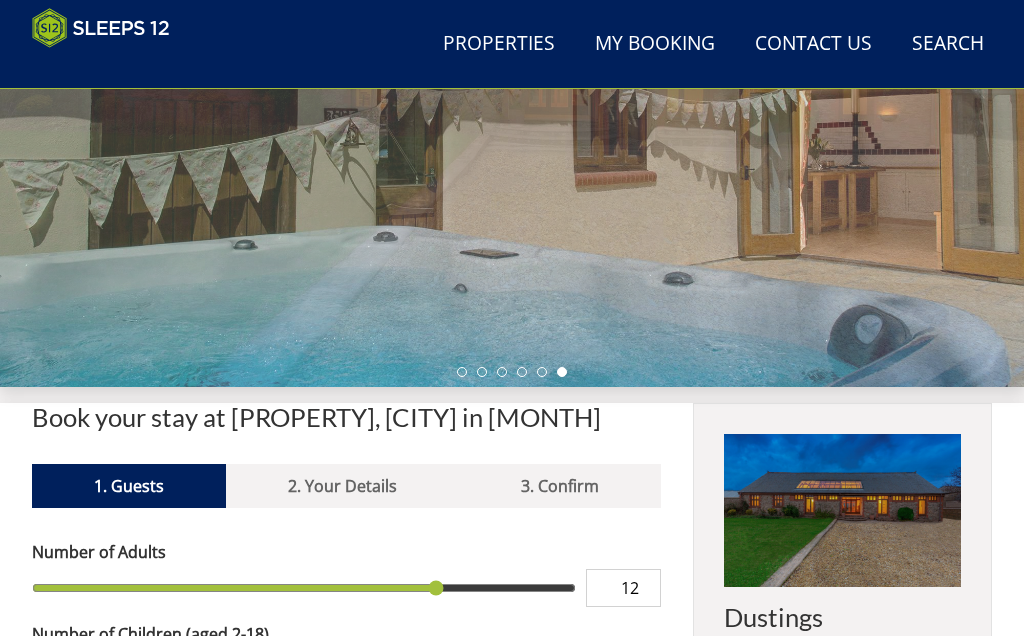 click at bounding box center [842, 510] 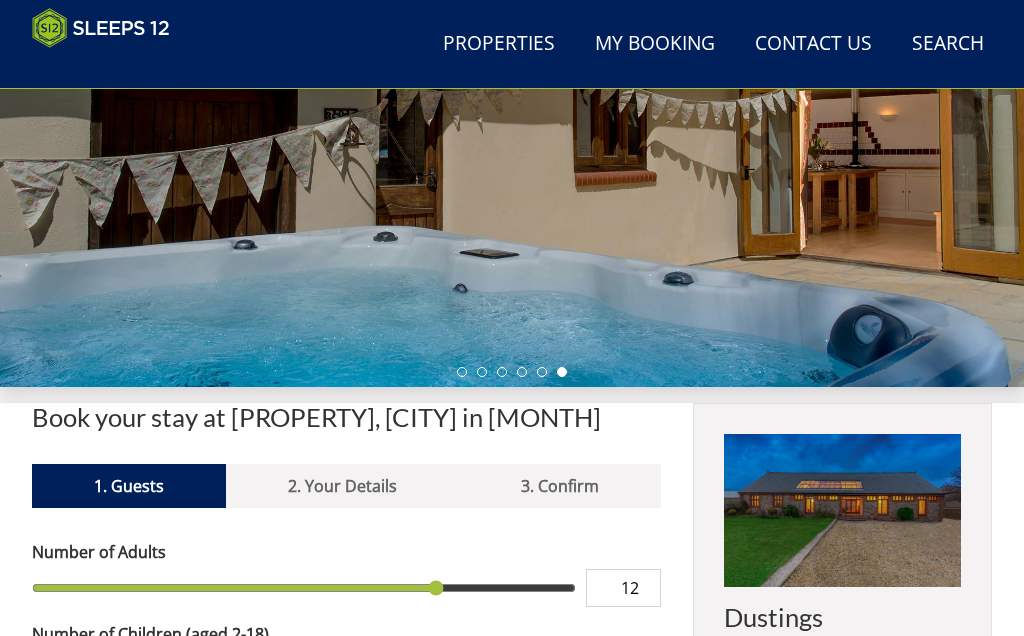 click at bounding box center [512, 100] 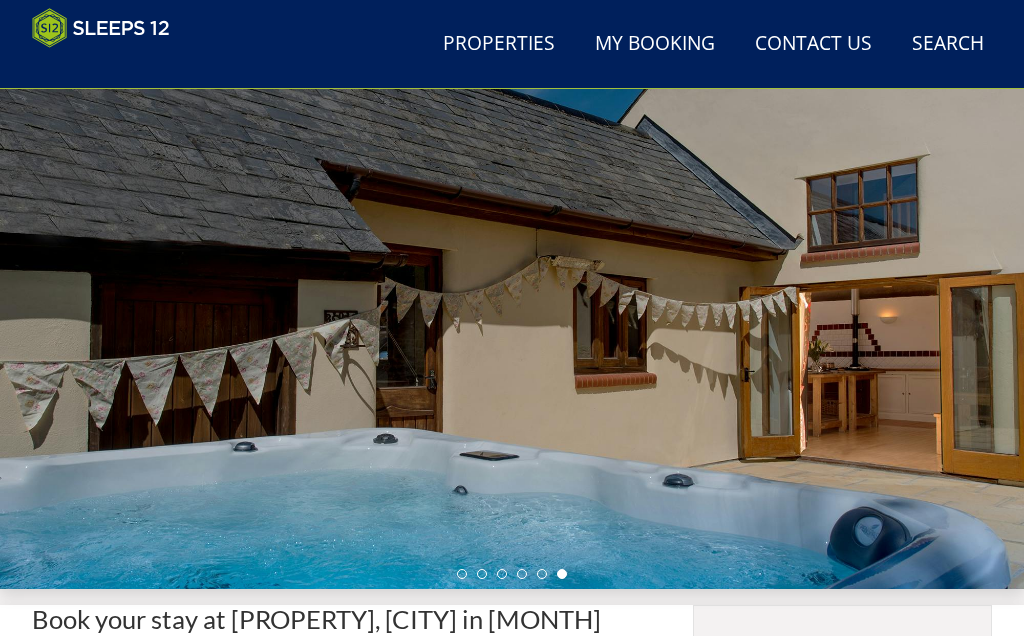scroll, scrollTop: 79, scrollLeft: 0, axis: vertical 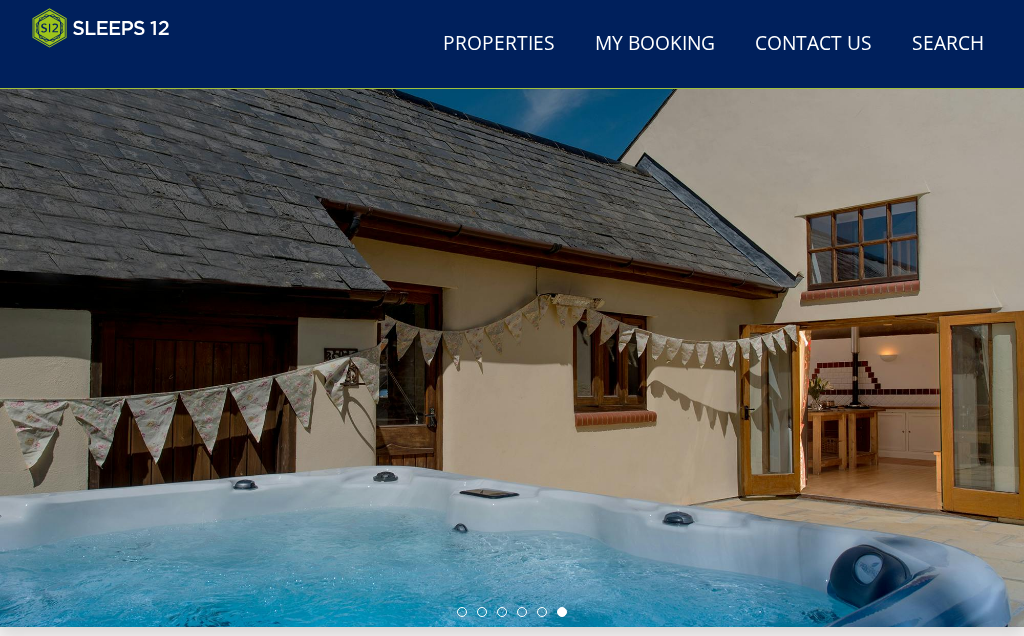 click at bounding box center (512, 340) 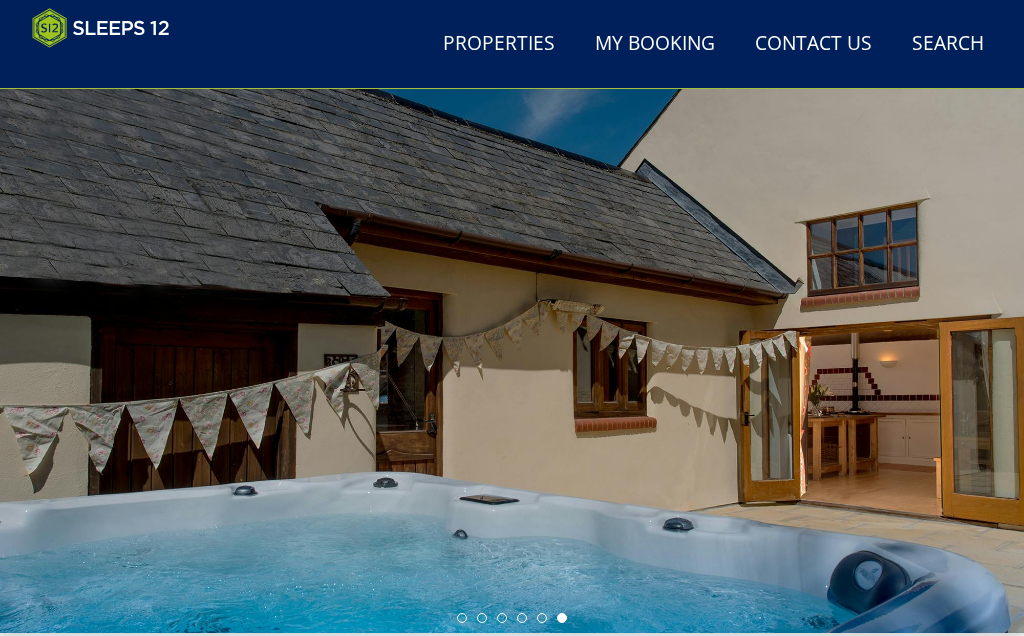 scroll, scrollTop: 0, scrollLeft: 0, axis: both 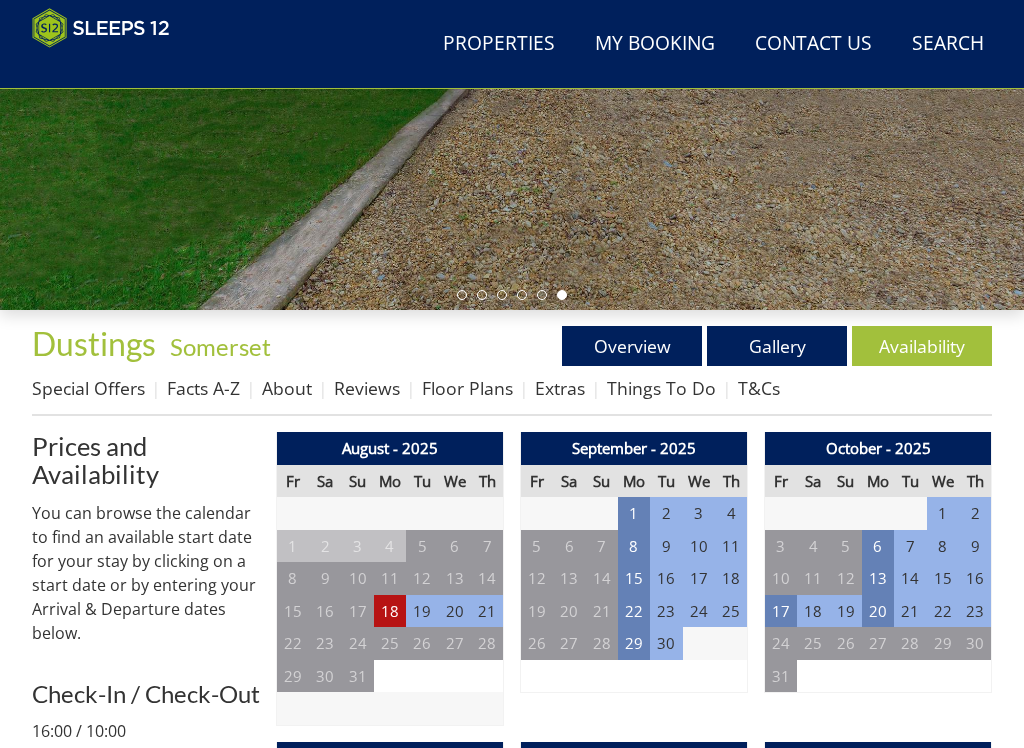 click on "Floor Plans" at bounding box center [467, 388] 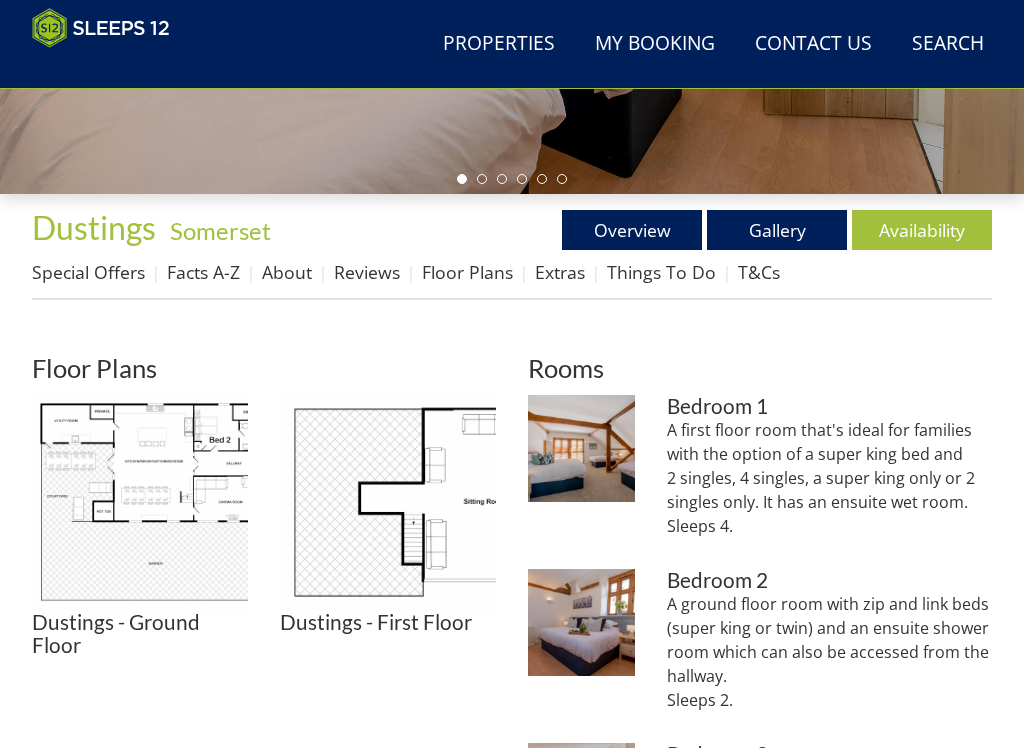 scroll, scrollTop: 512, scrollLeft: 0, axis: vertical 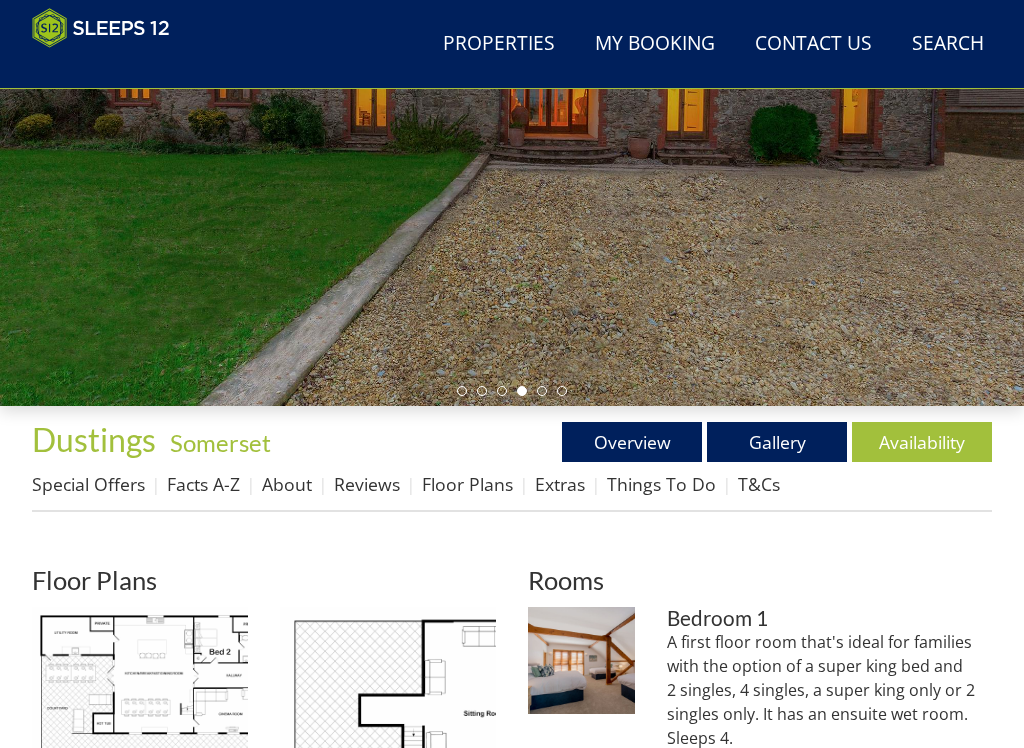 click on "Gallery" at bounding box center (777, 442) 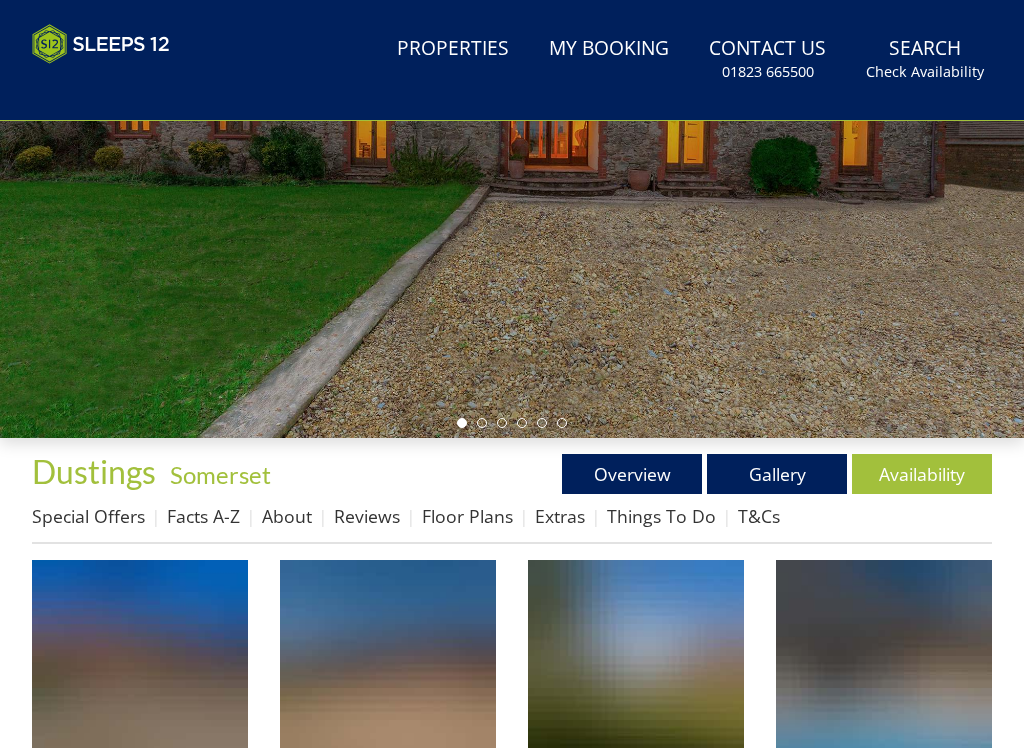 scroll, scrollTop: 0, scrollLeft: 0, axis: both 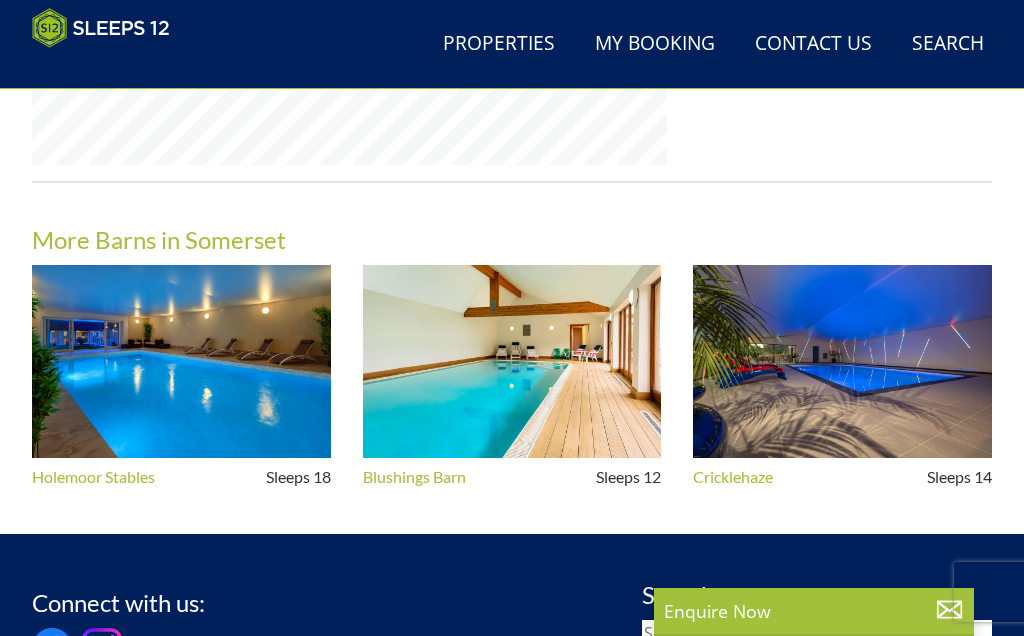 click at bounding box center (512, 361) 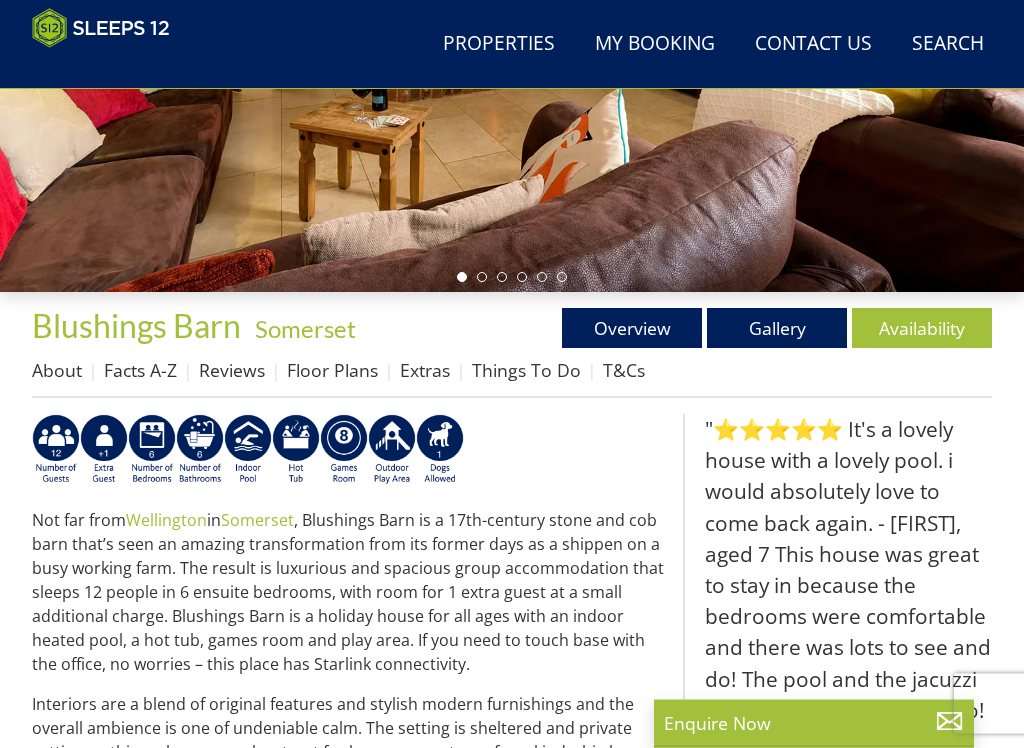 scroll, scrollTop: 414, scrollLeft: 0, axis: vertical 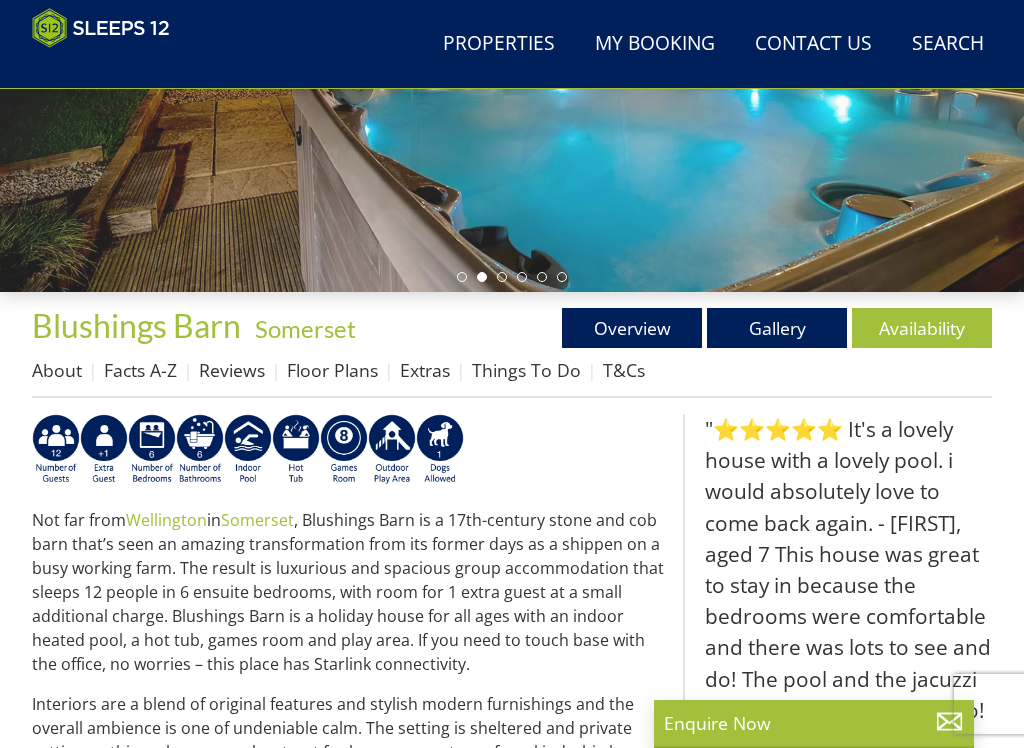 click on "Availability" at bounding box center [922, 328] 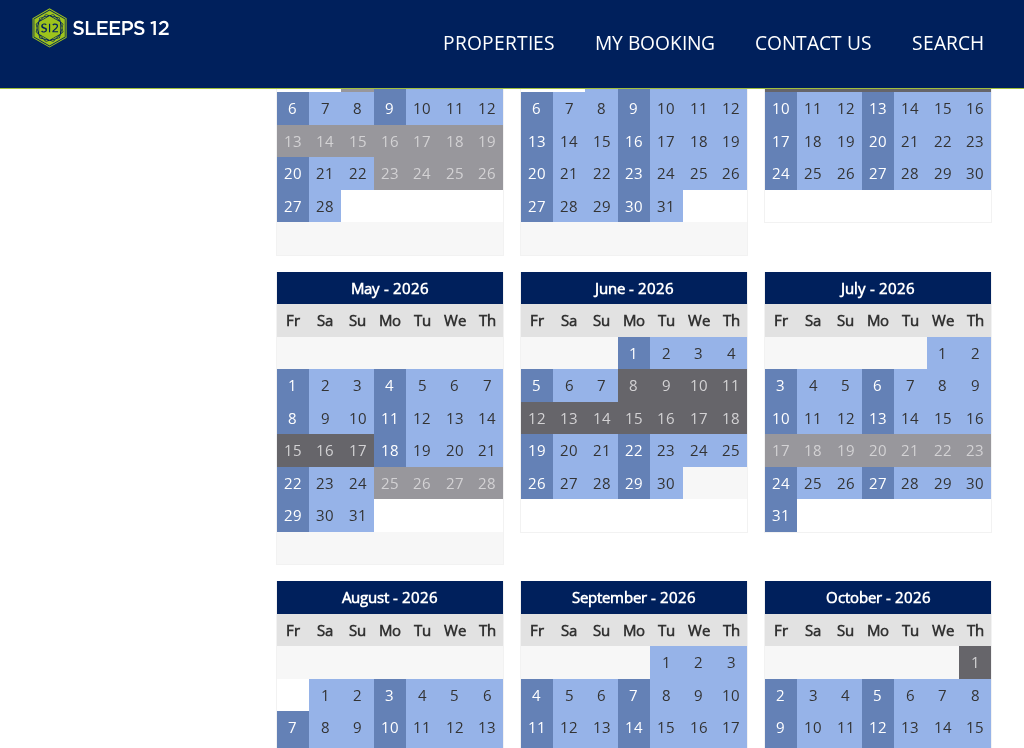 scroll, scrollTop: 1485, scrollLeft: 0, axis: vertical 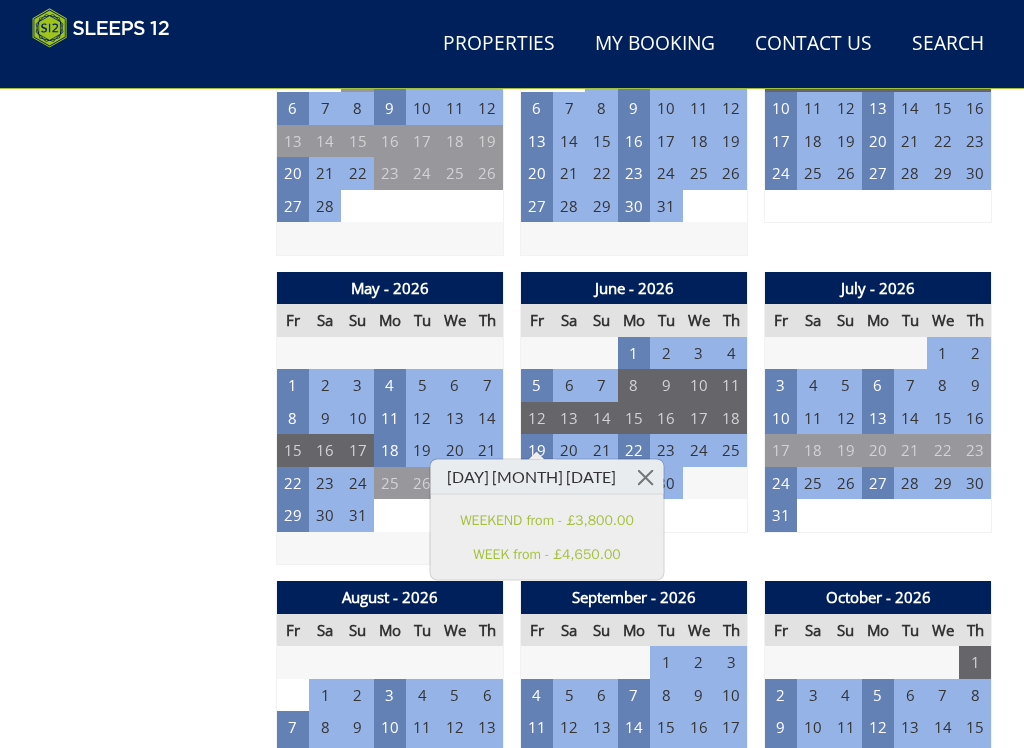 click on "29" at bounding box center [293, 515] 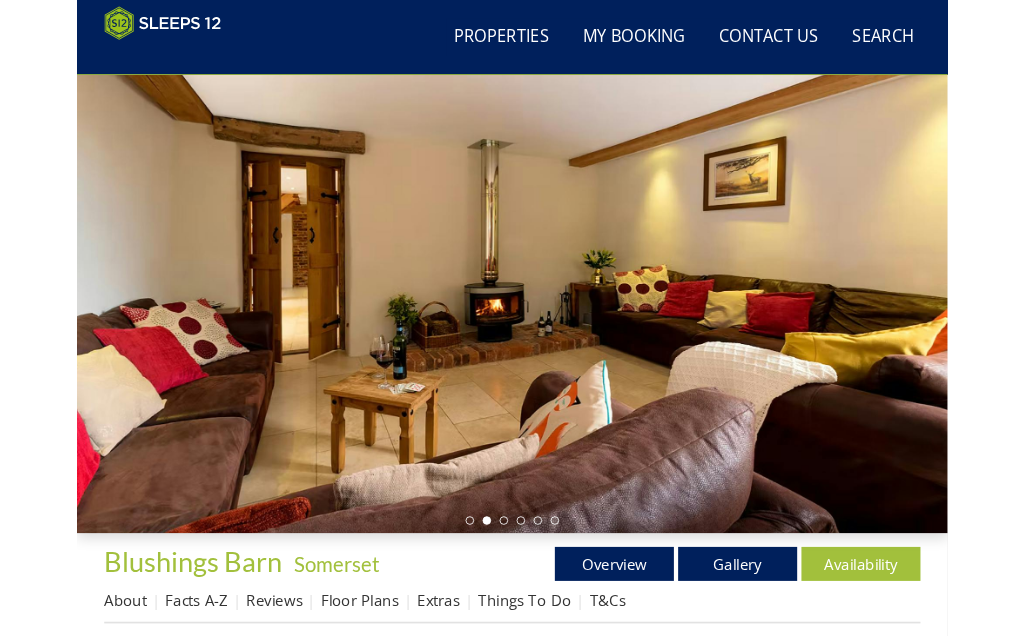scroll, scrollTop: 0, scrollLeft: 0, axis: both 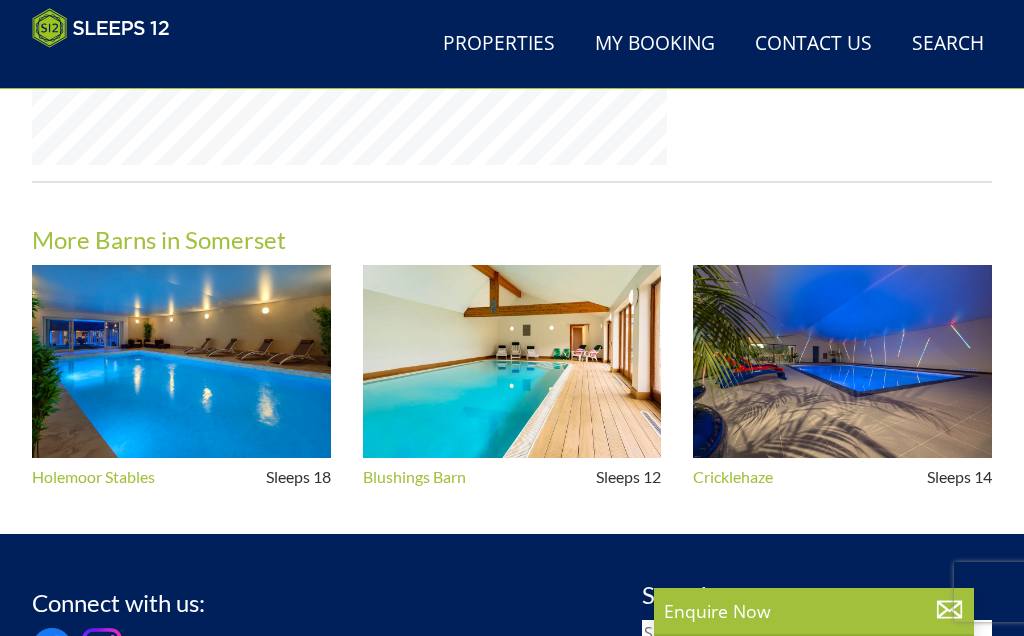 click at bounding box center [842, 361] 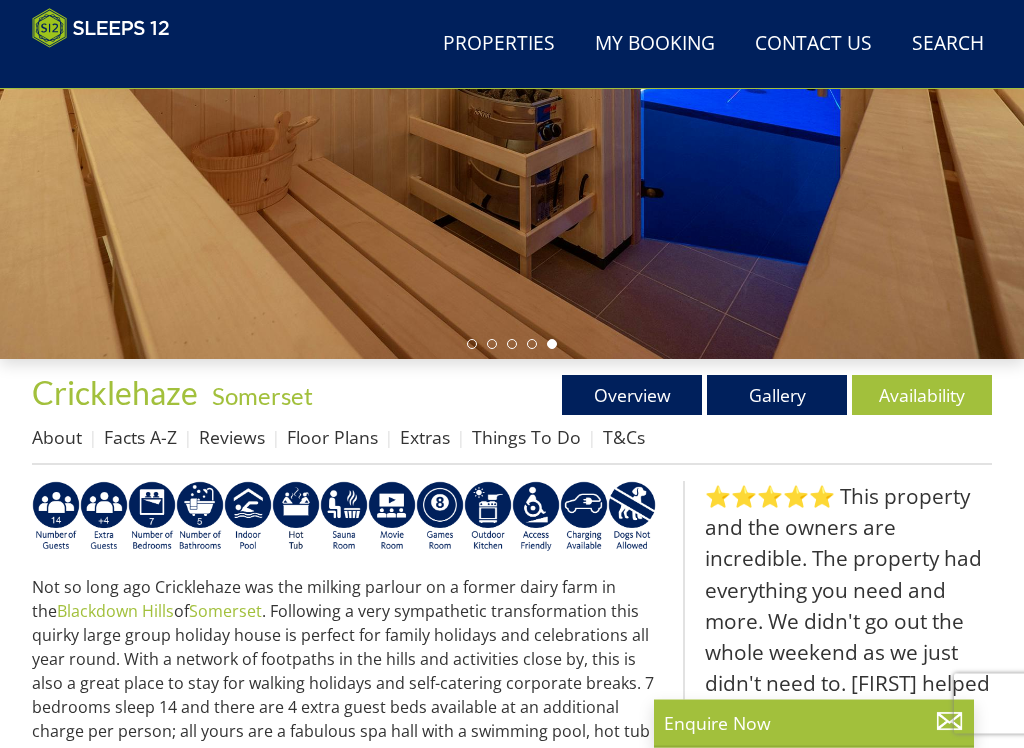 scroll, scrollTop: 347, scrollLeft: 0, axis: vertical 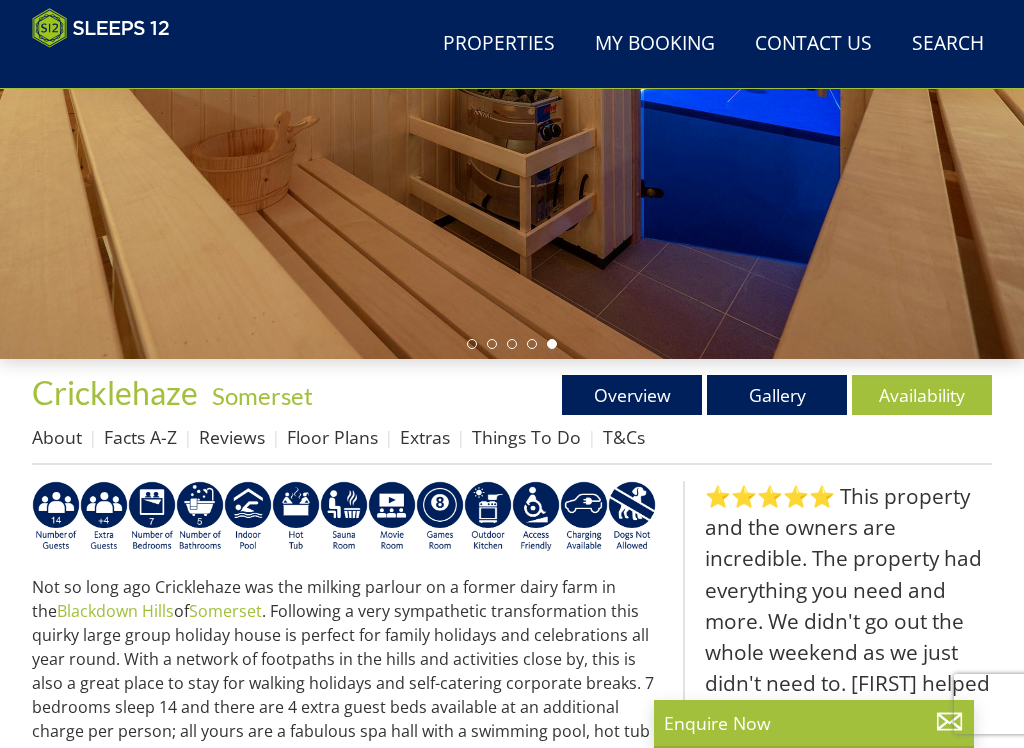 click on "Availability" at bounding box center (922, 395) 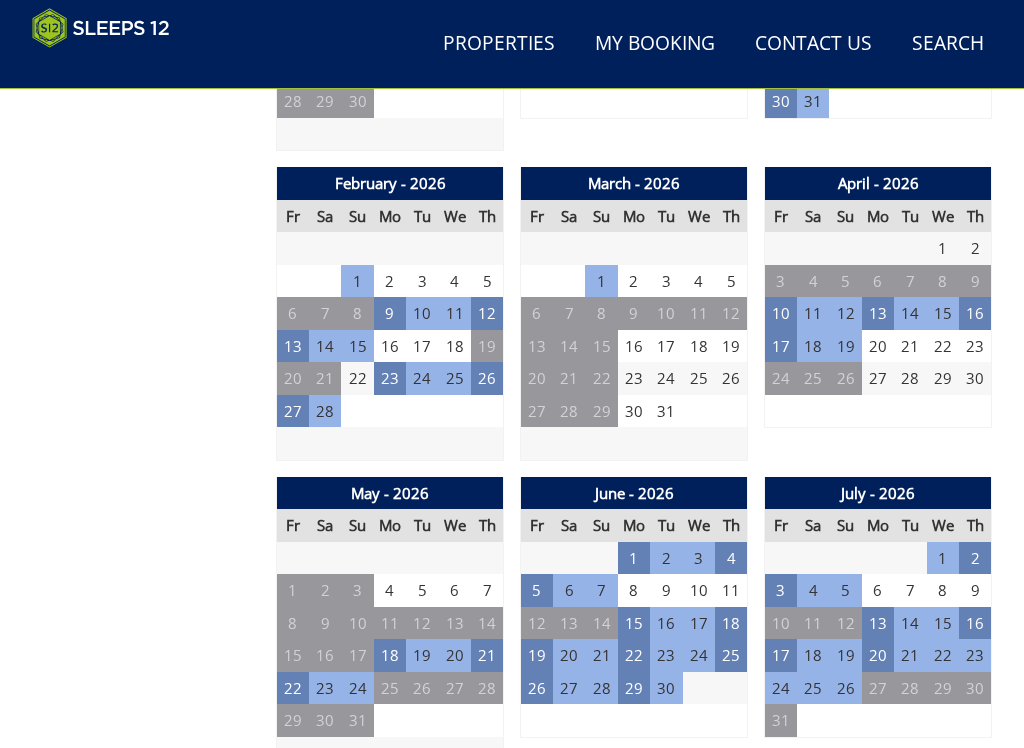 scroll, scrollTop: 1281, scrollLeft: 0, axis: vertical 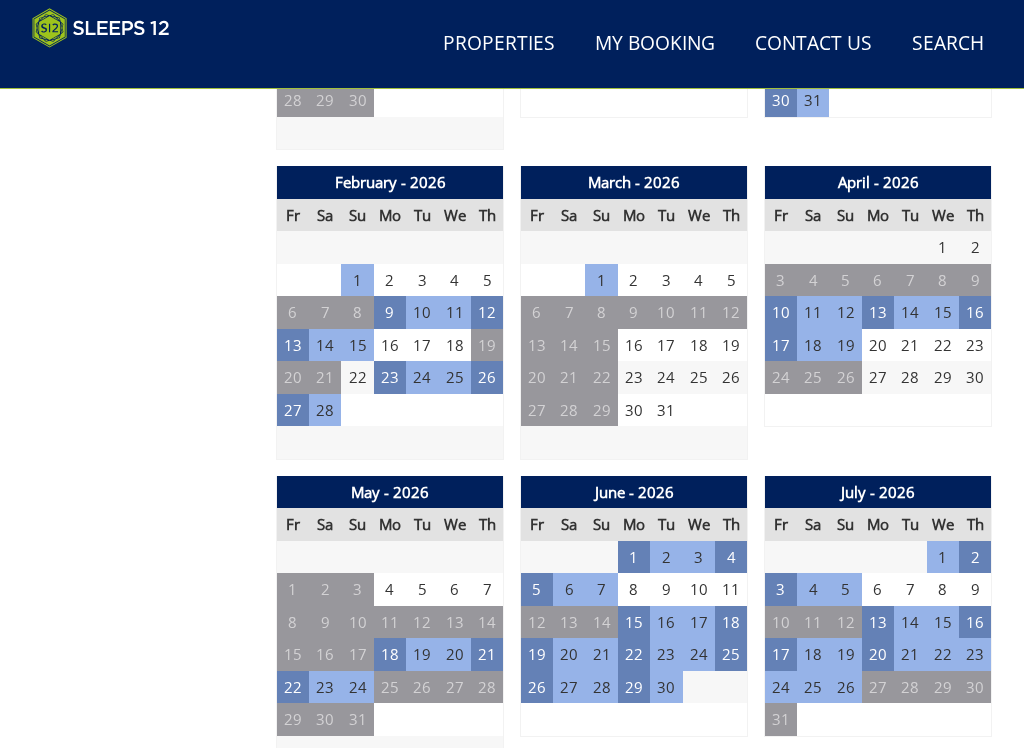 click on "5" at bounding box center [537, 589] 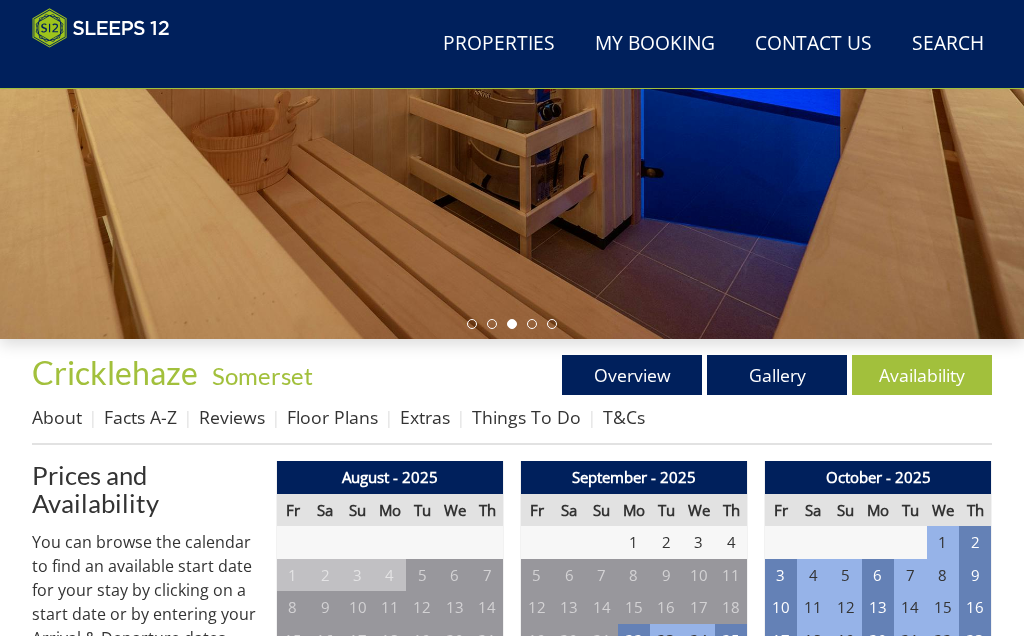 scroll, scrollTop: 234, scrollLeft: 0, axis: vertical 